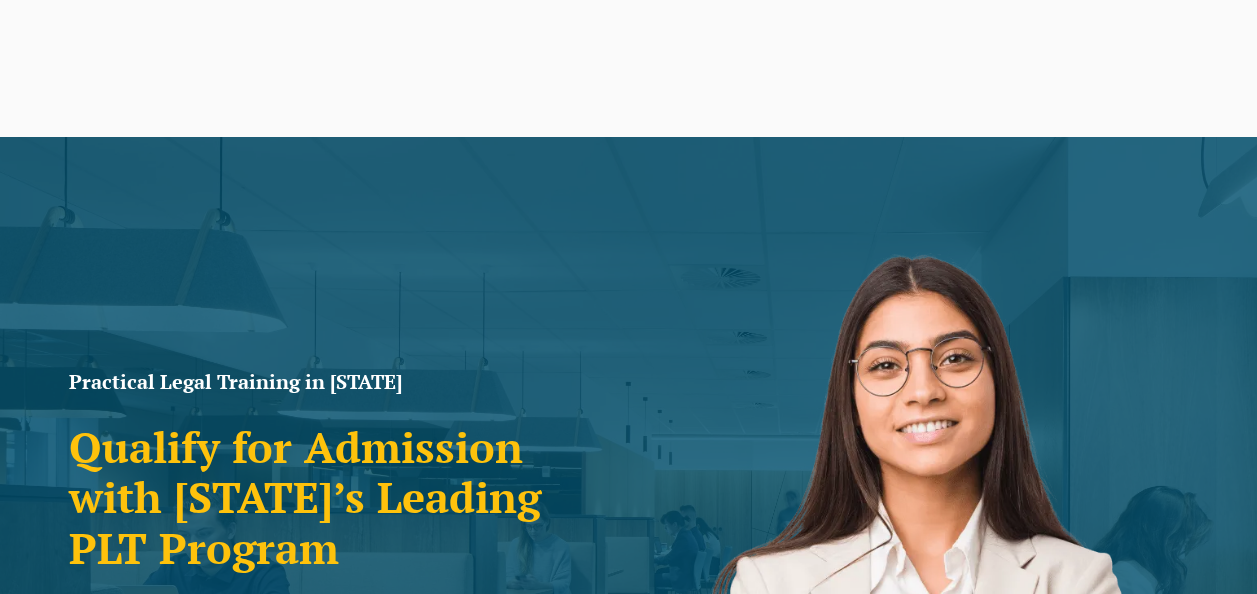 scroll, scrollTop: 0, scrollLeft: 0, axis: both 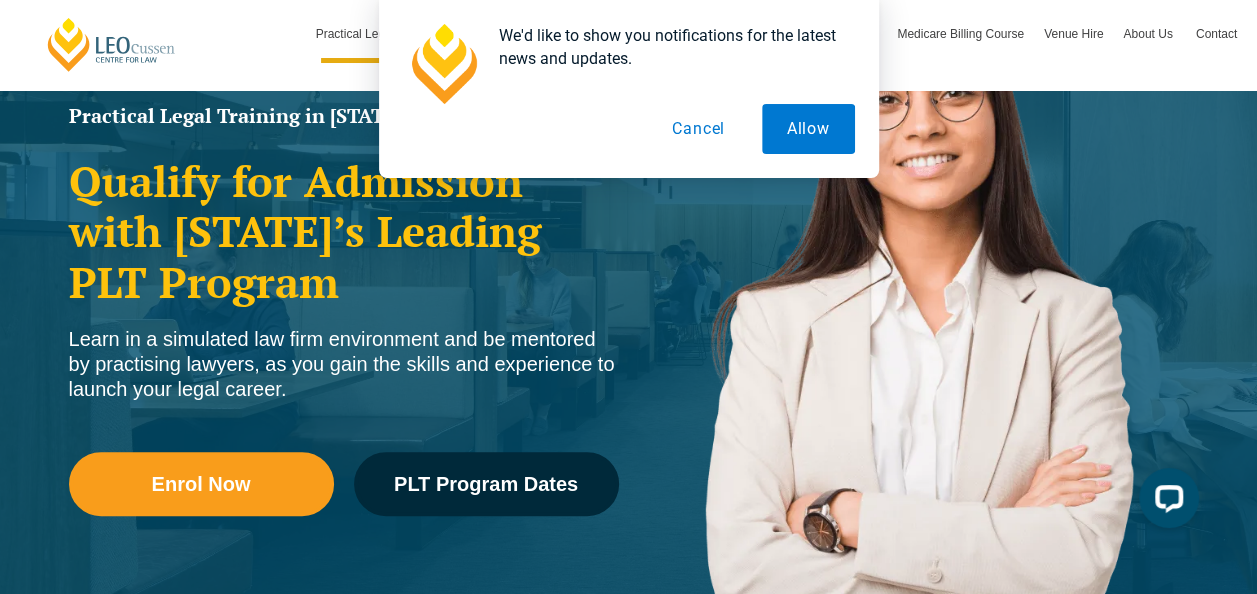 click on "Cancel" at bounding box center [698, 129] 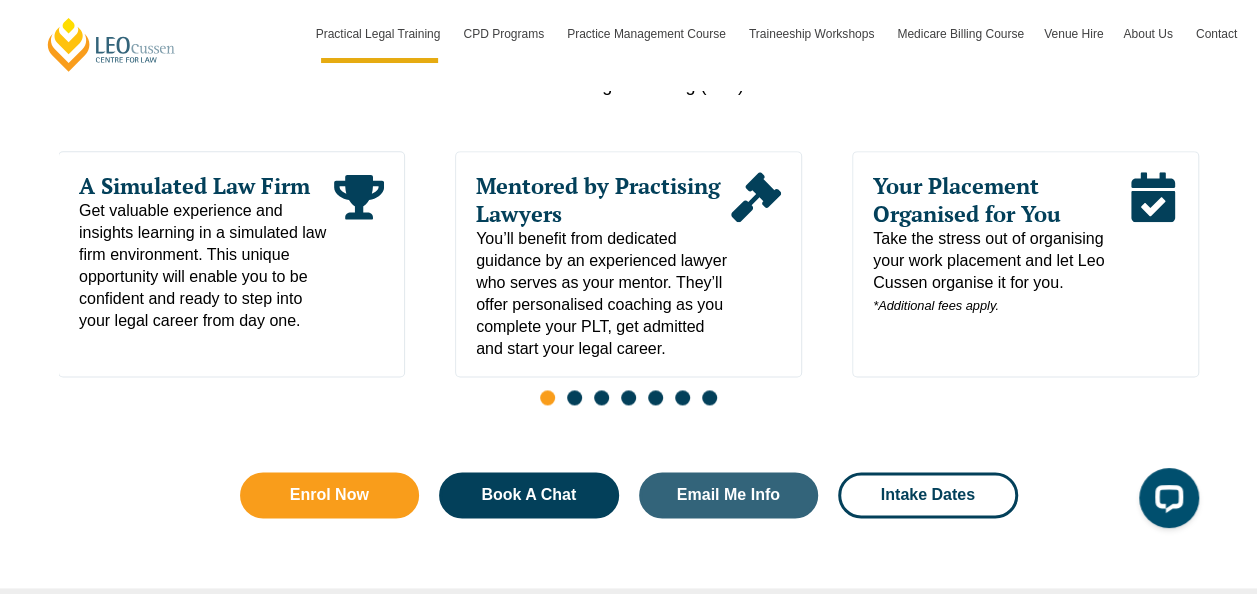 scroll, scrollTop: 1098, scrollLeft: 0, axis: vertical 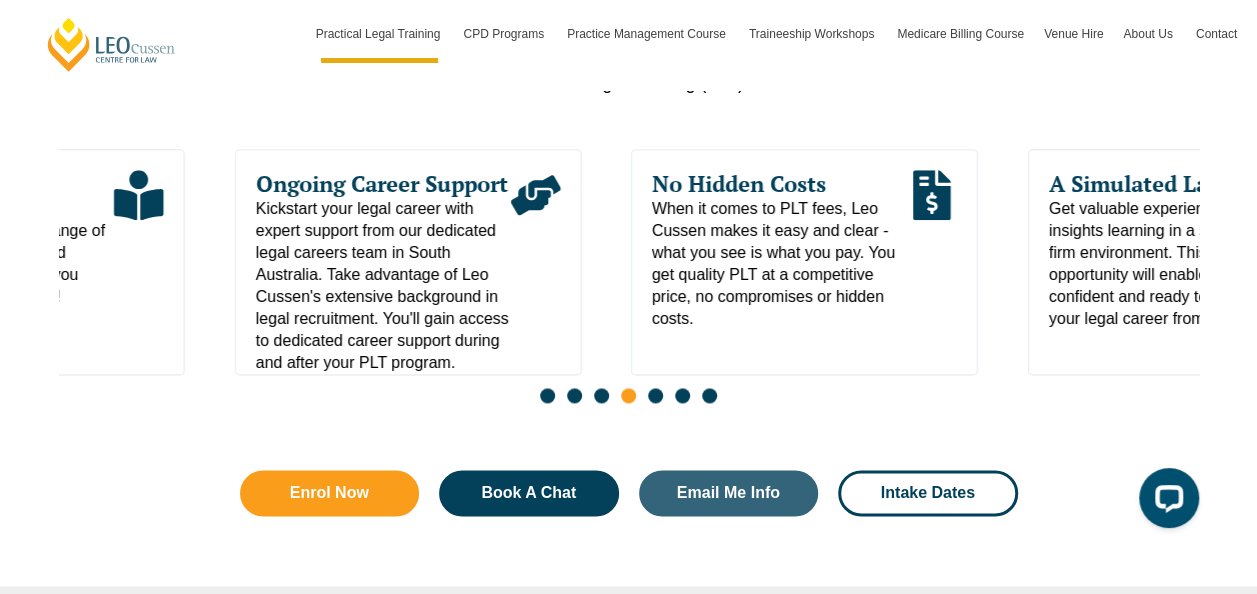 drag, startPoint x: 562, startPoint y: 406, endPoint x: 620, endPoint y: 324, distance: 100.43903 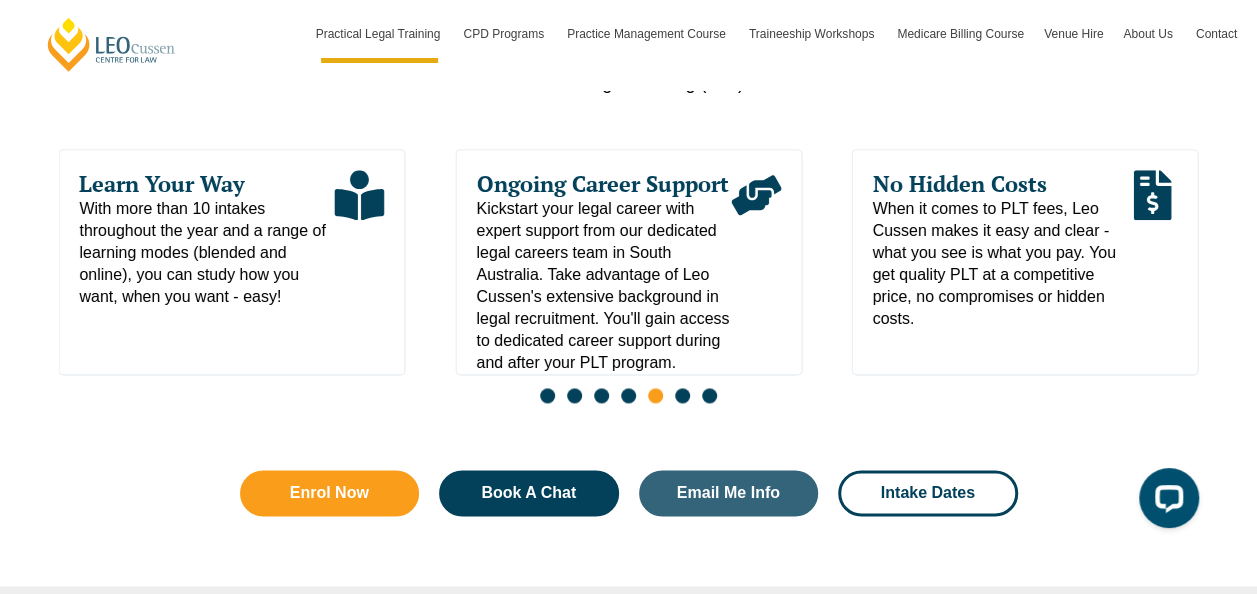 click at bounding box center (629, 397) 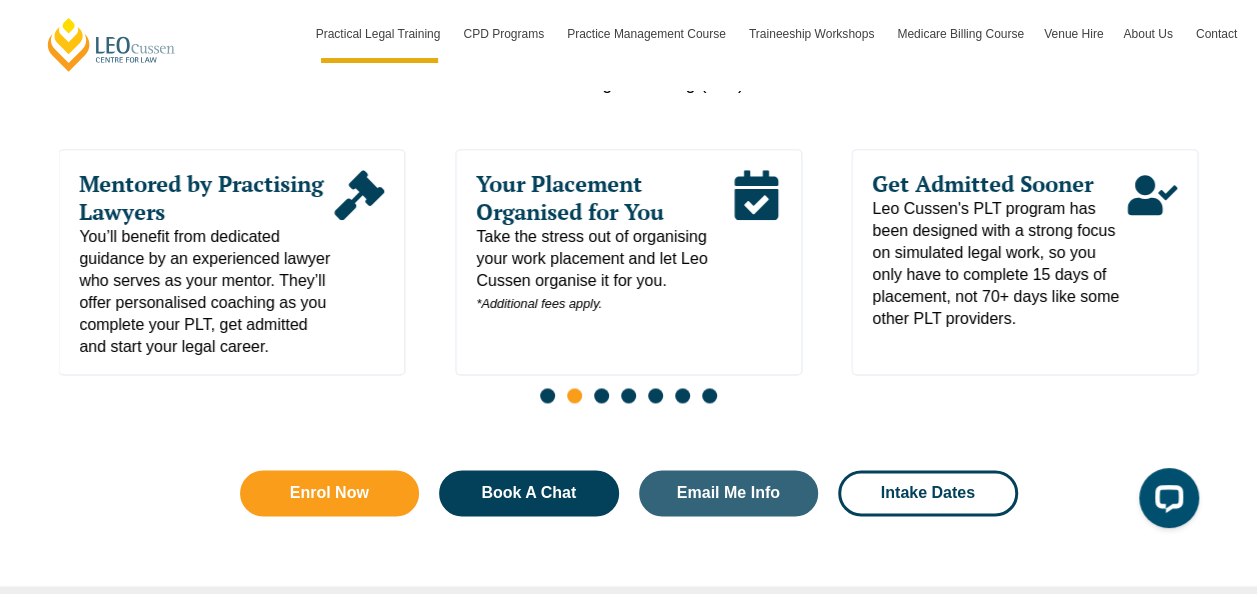 click at bounding box center [547, 395] 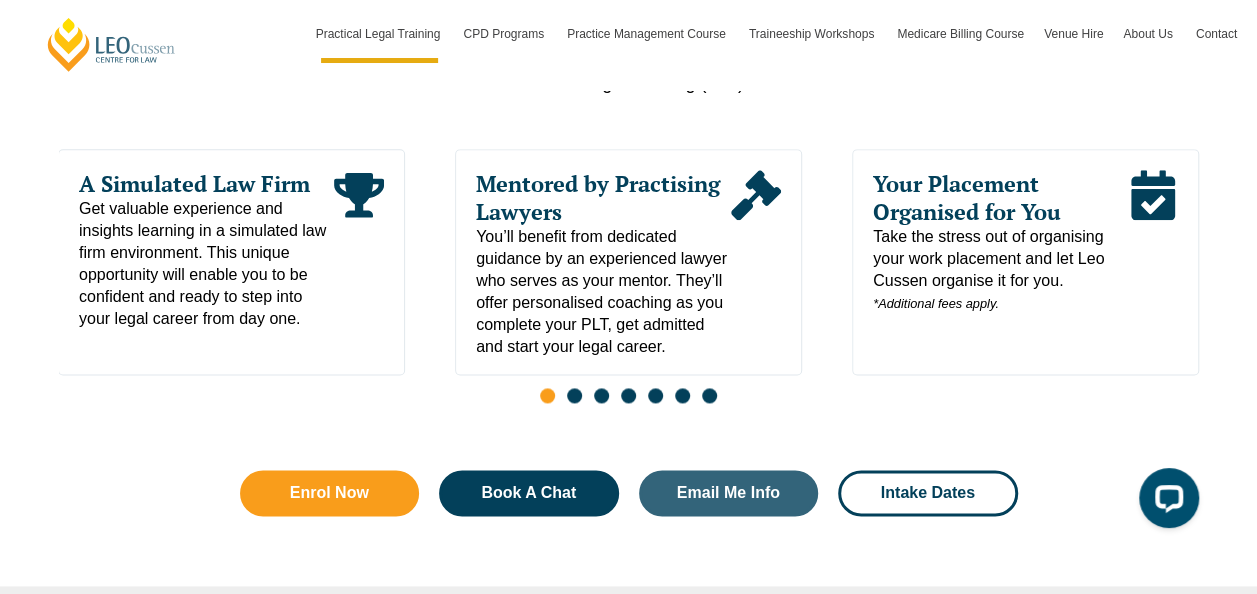 click at bounding box center (629, 397) 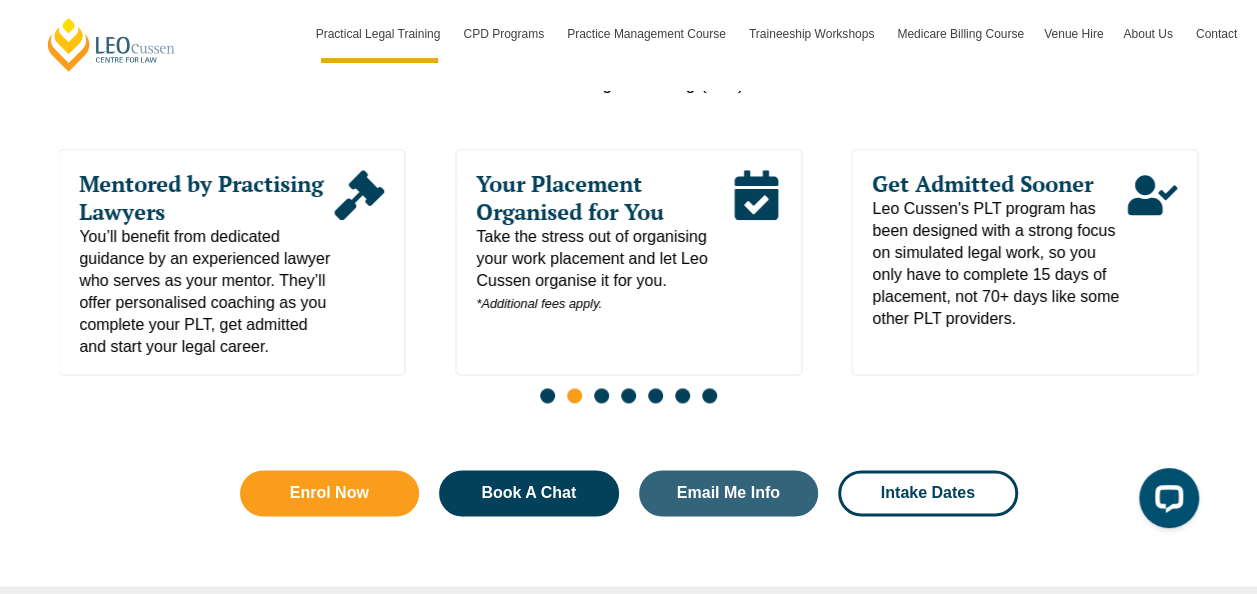 click at bounding box center (601, 395) 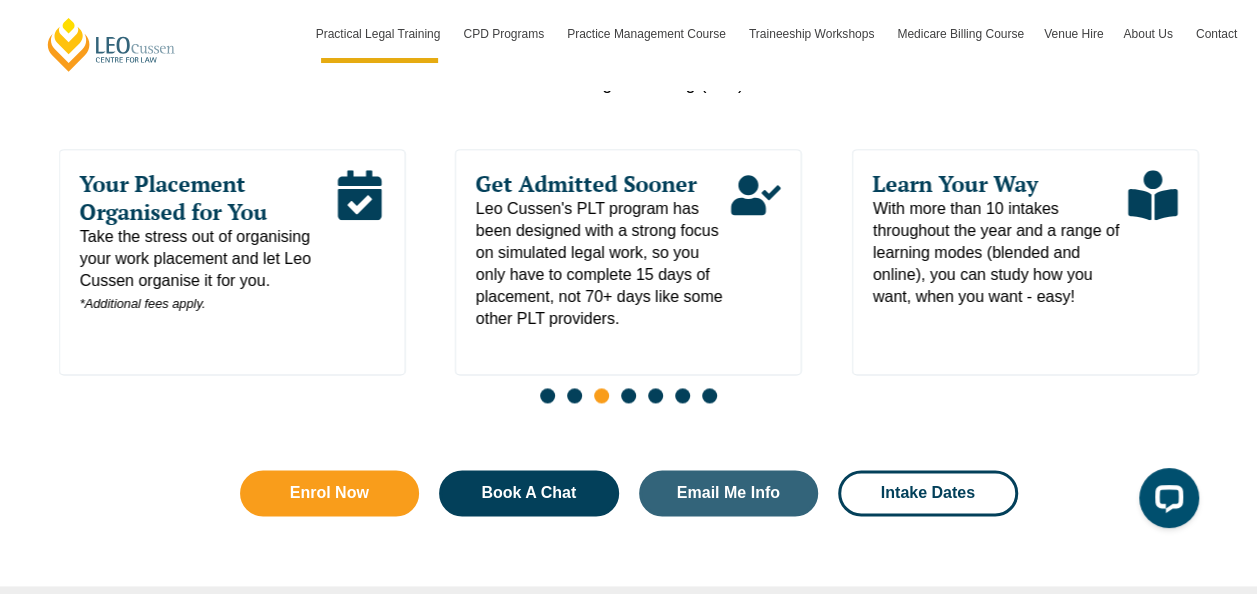 click at bounding box center (628, 395) 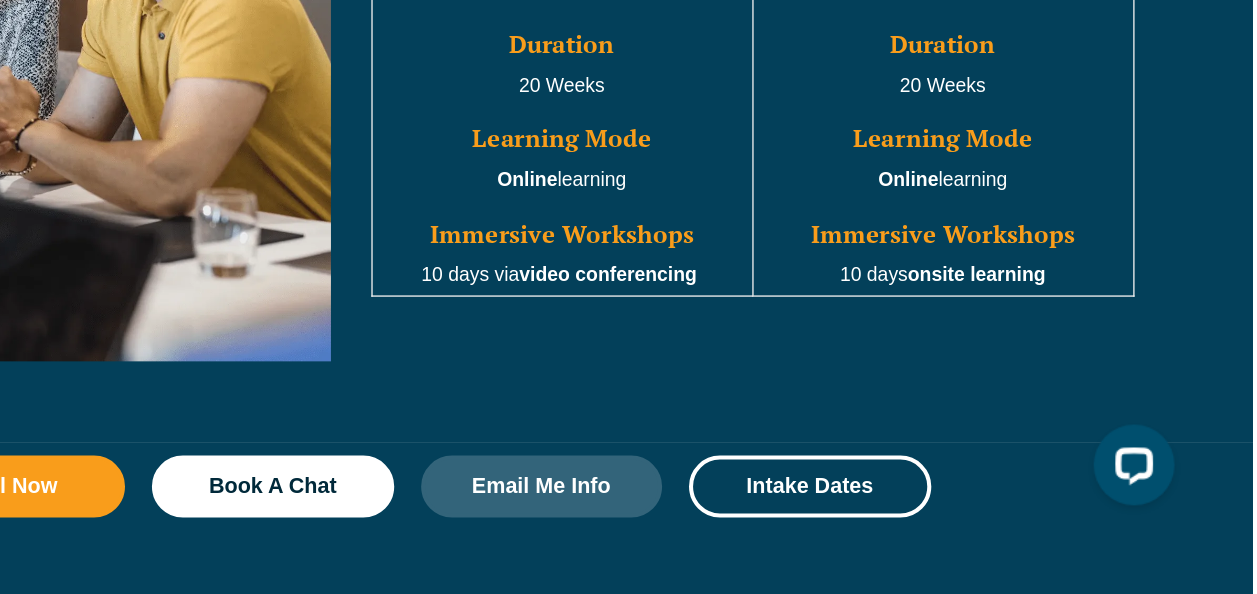 scroll, scrollTop: 1947, scrollLeft: 0, axis: vertical 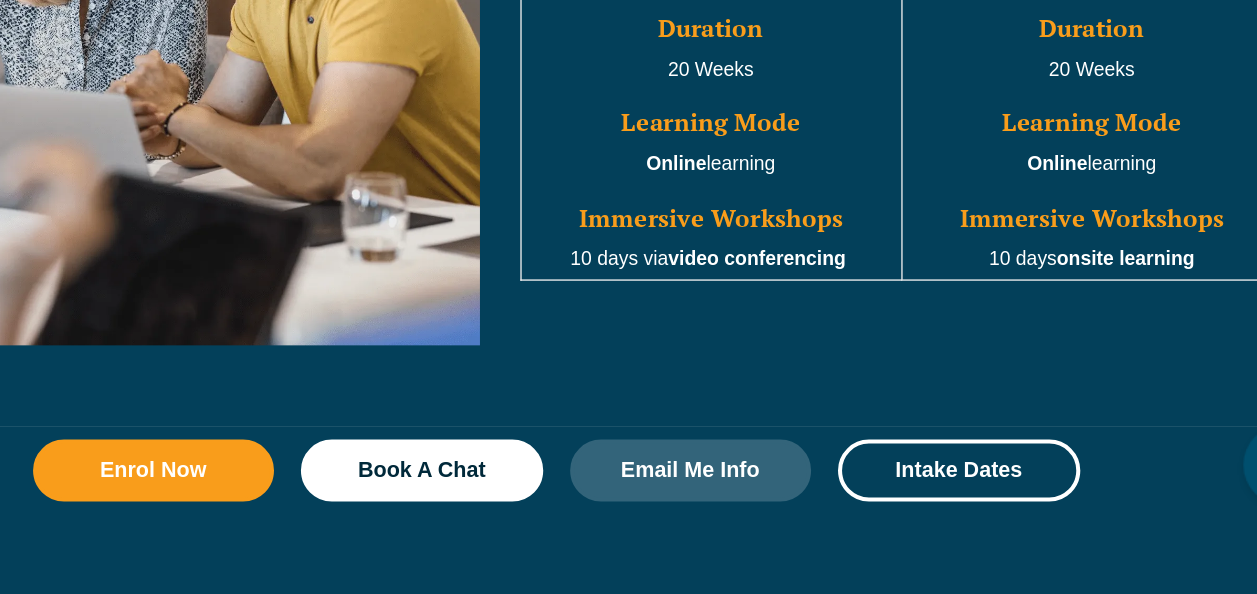 click on "video conferencing" at bounding box center (778, 344) 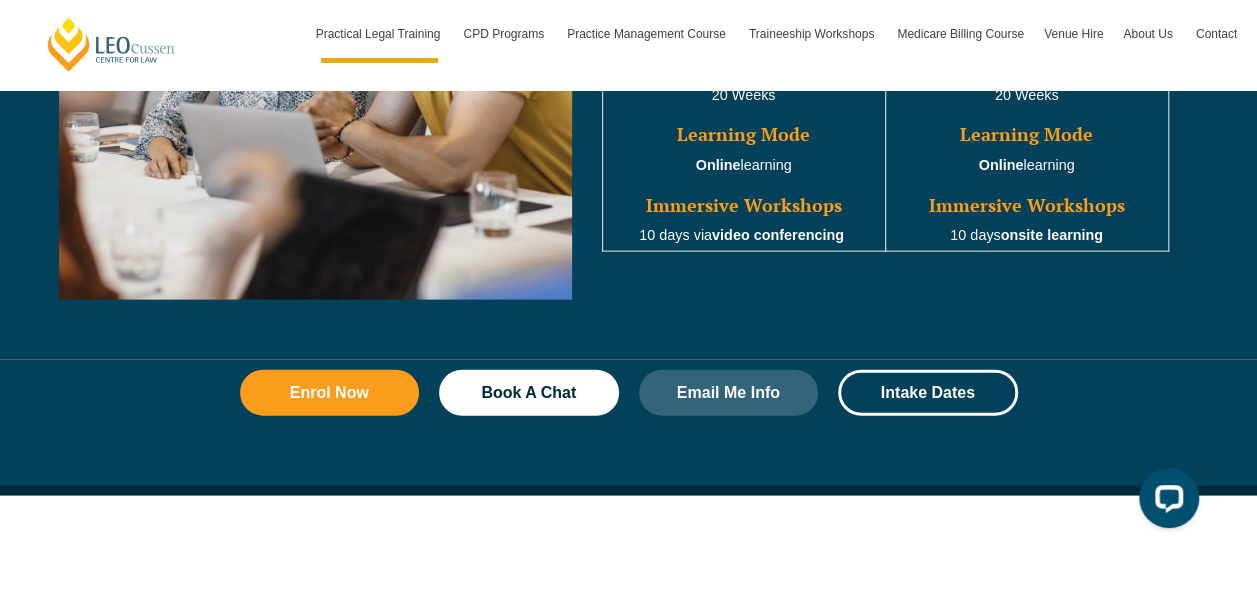 scroll, scrollTop: 2057, scrollLeft: 0, axis: vertical 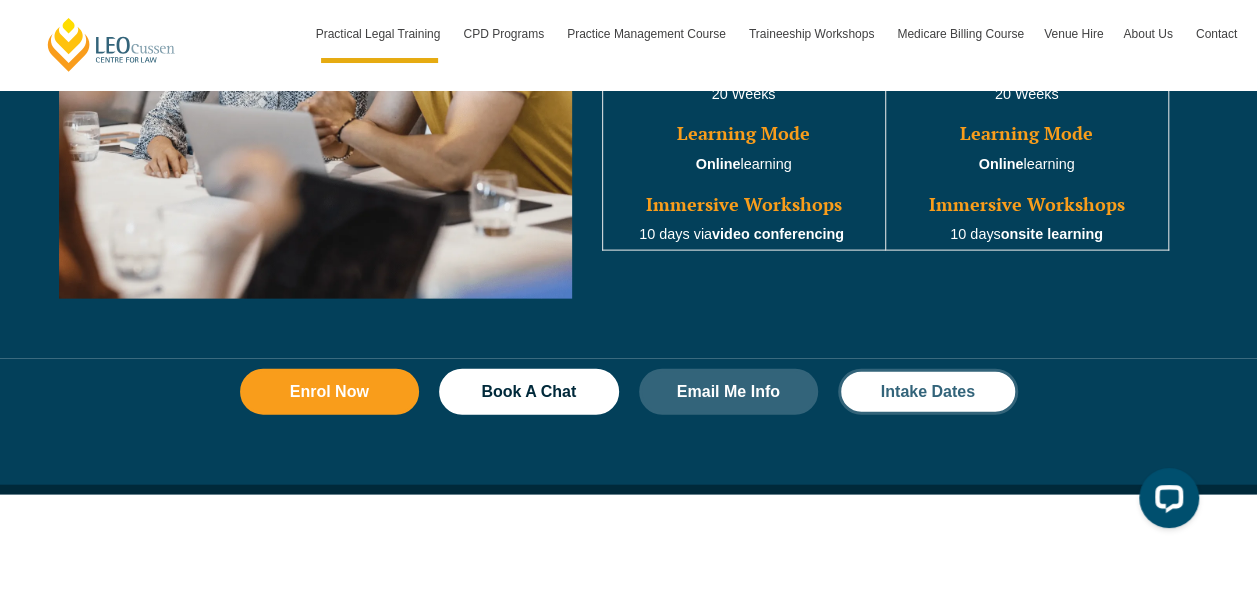 click on "Intake Dates" at bounding box center [928, 392] 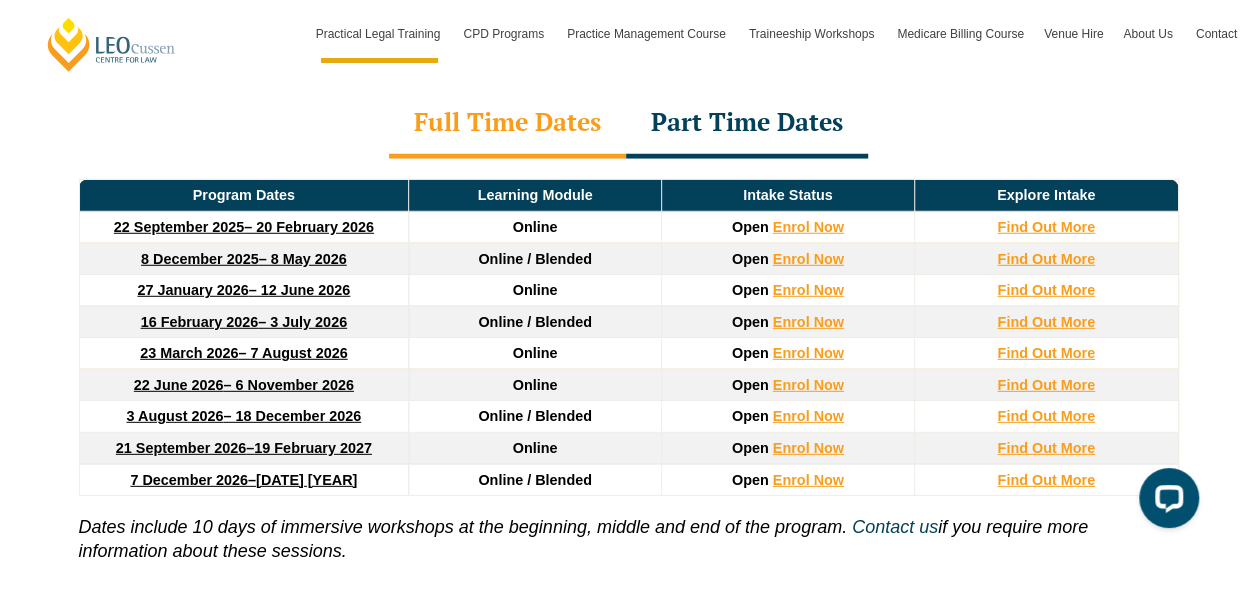 scroll, scrollTop: 2682, scrollLeft: 0, axis: vertical 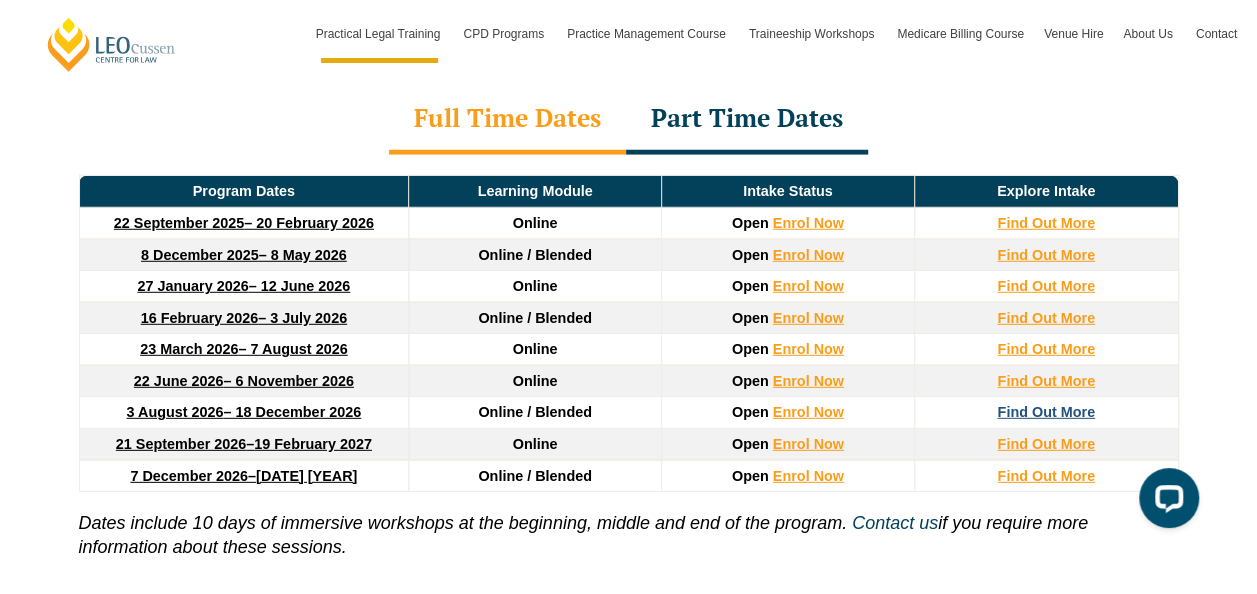 click on "Find Out More" at bounding box center (1046, 412) 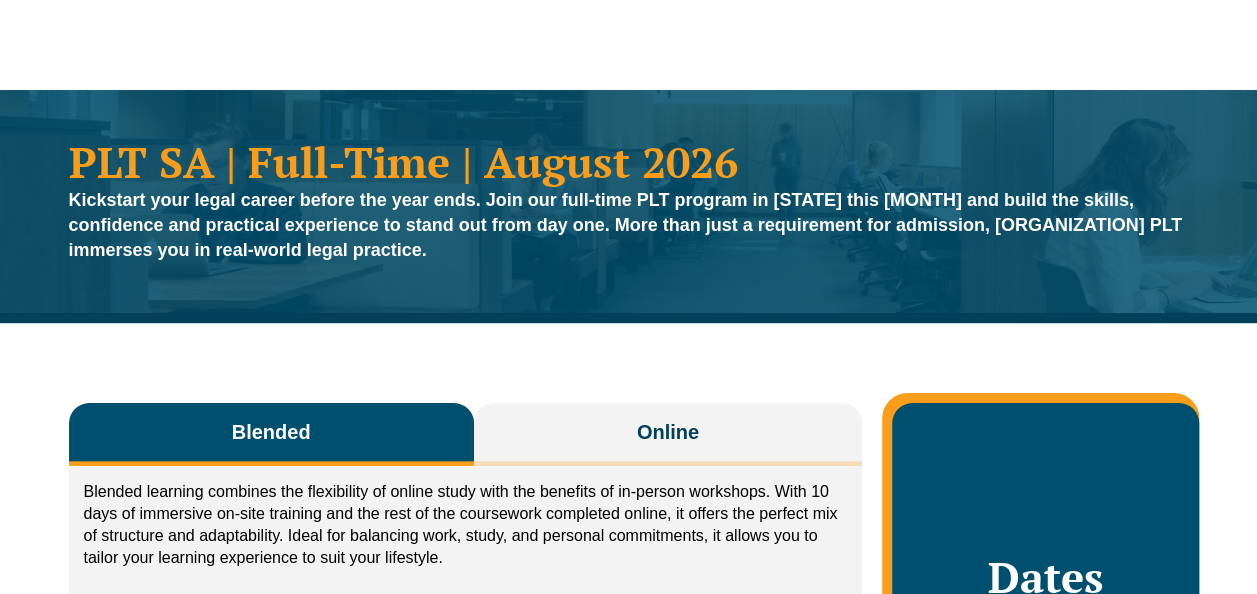 scroll, scrollTop: 0, scrollLeft: 0, axis: both 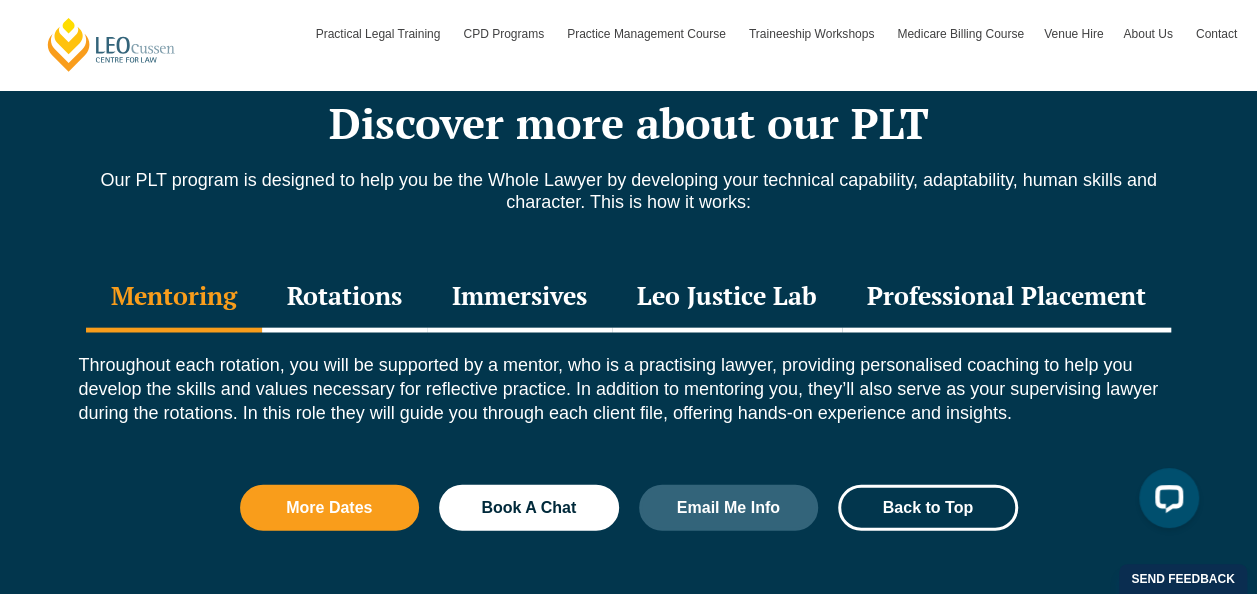 click on "Rotations" at bounding box center [344, 298] 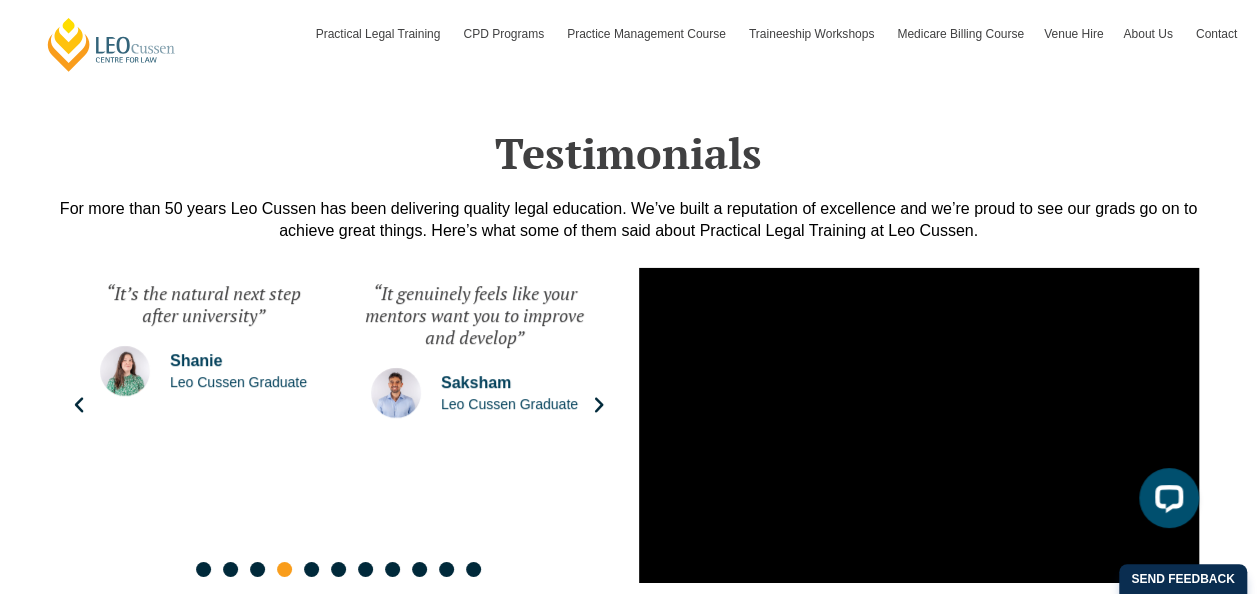 scroll, scrollTop: 3204, scrollLeft: 0, axis: vertical 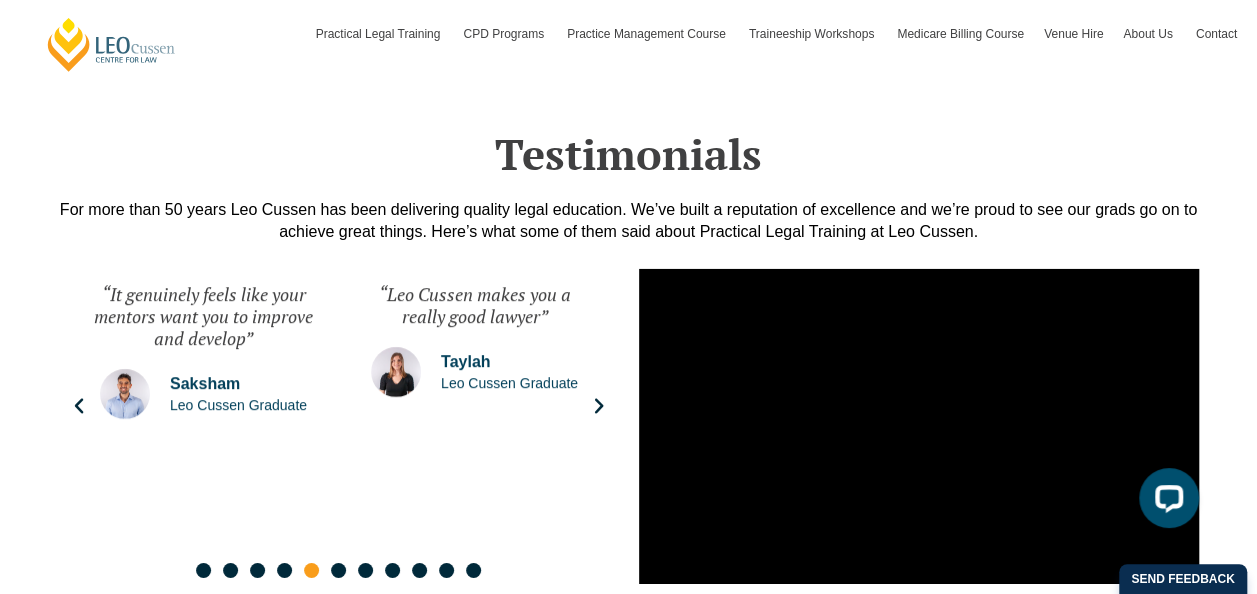 click 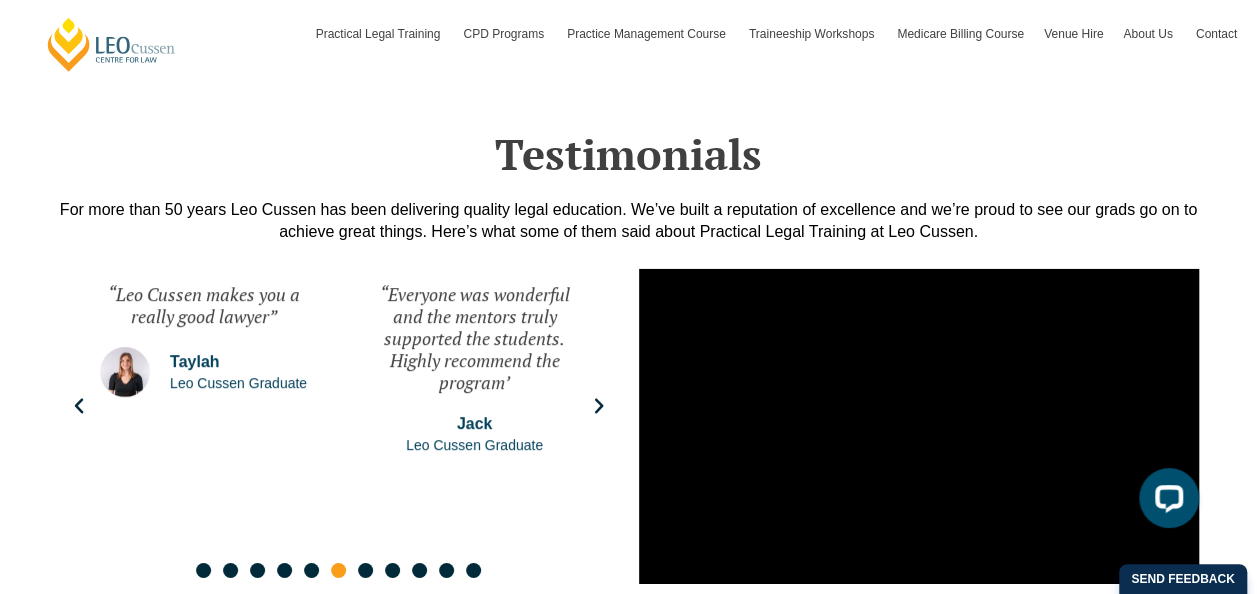 click 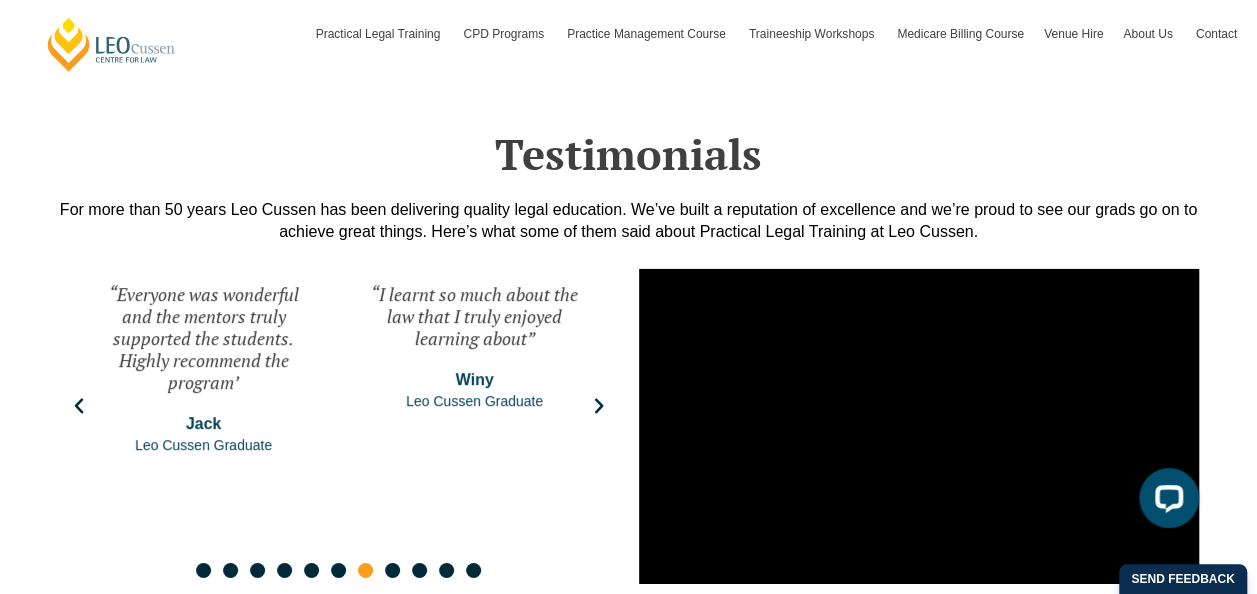 click 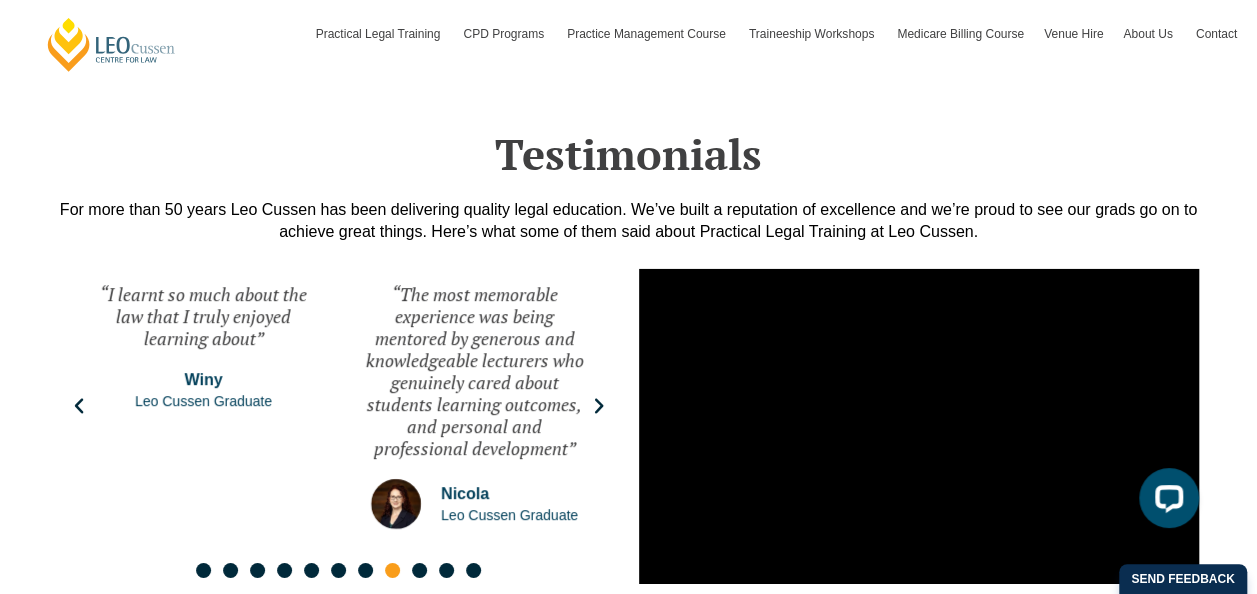 click on ""The most memorable experience was being mentored by generous and knowledgeable lecturers who genuinely cared about students learning outcomes, and personal and professional development"
[FIRST] [LAST] Graduate" at bounding box center (474, 406) 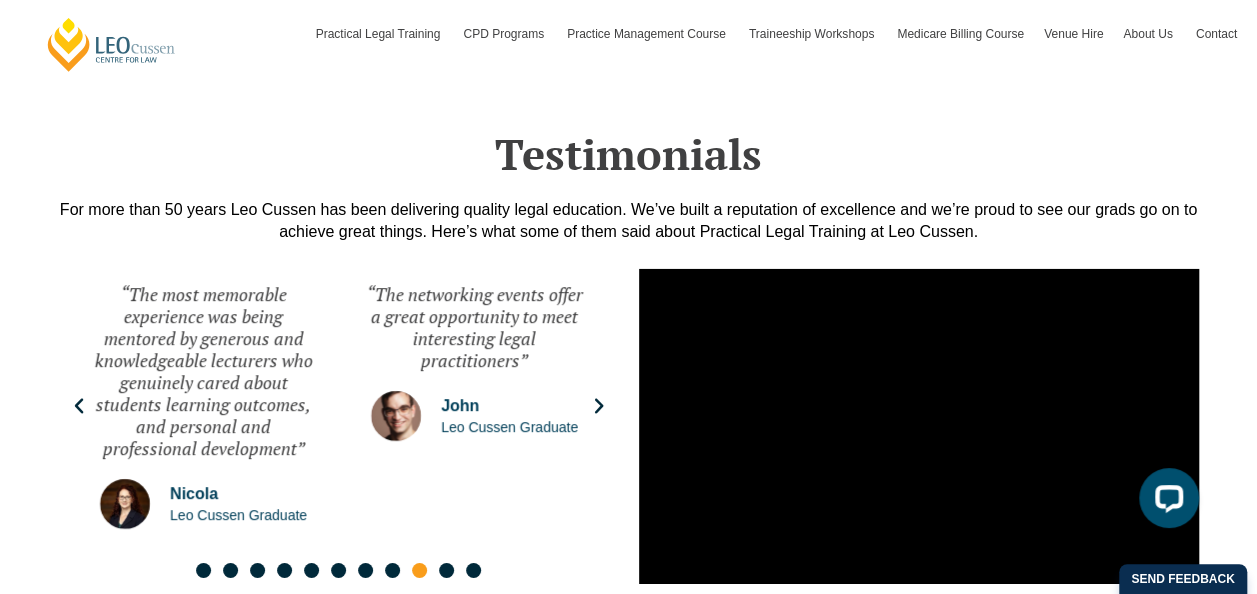 click 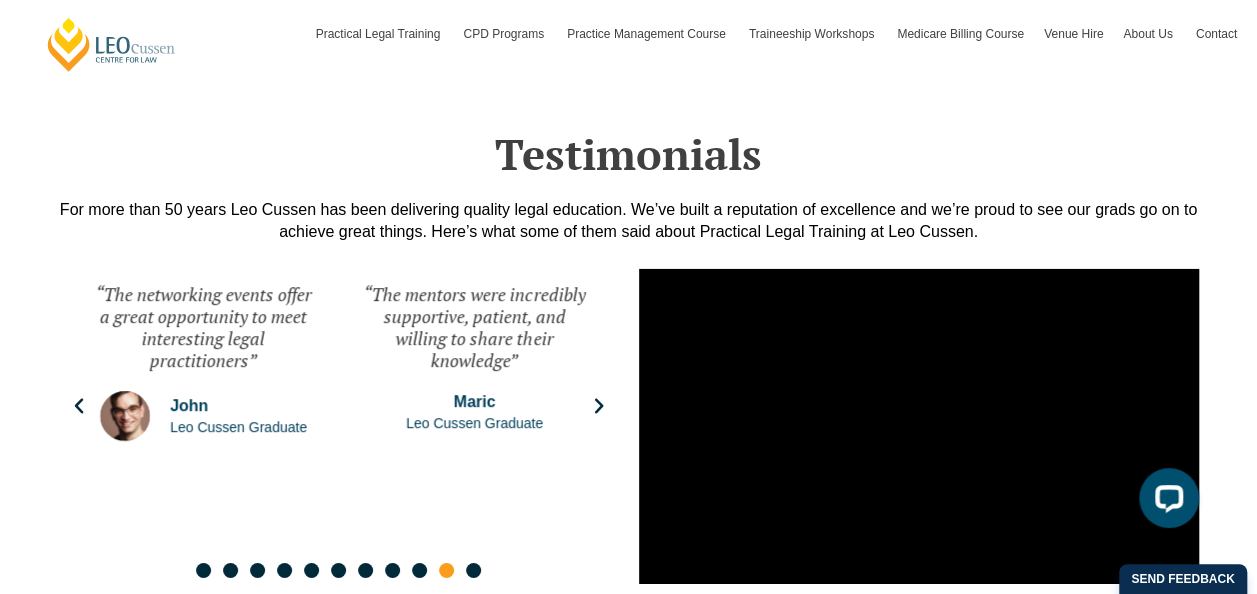 click 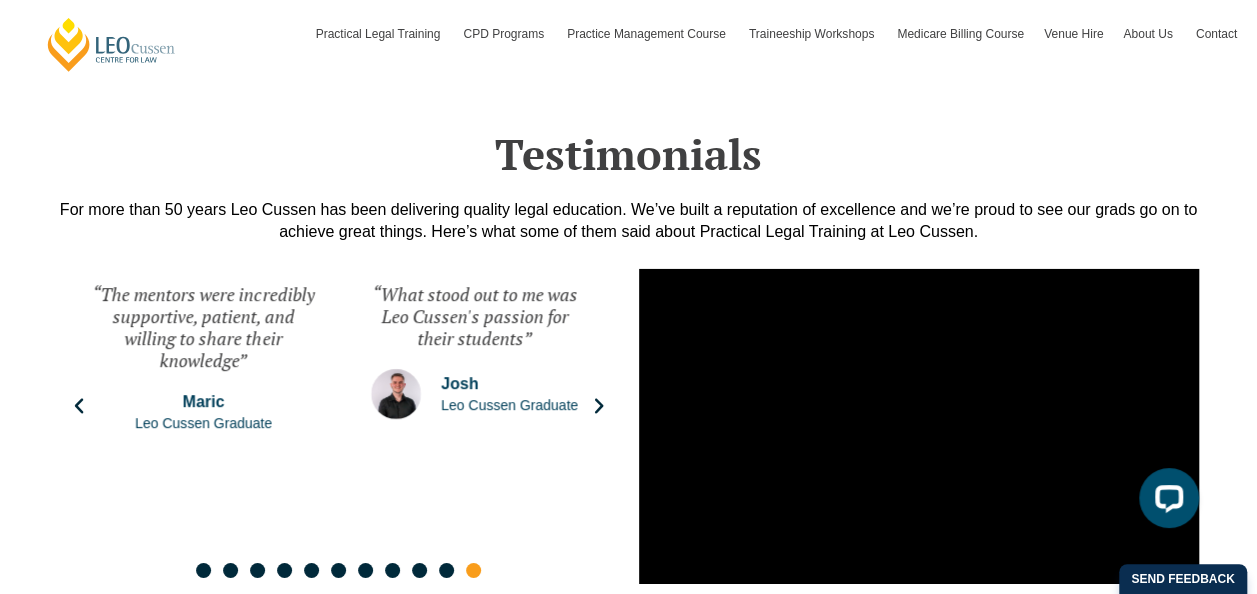 click 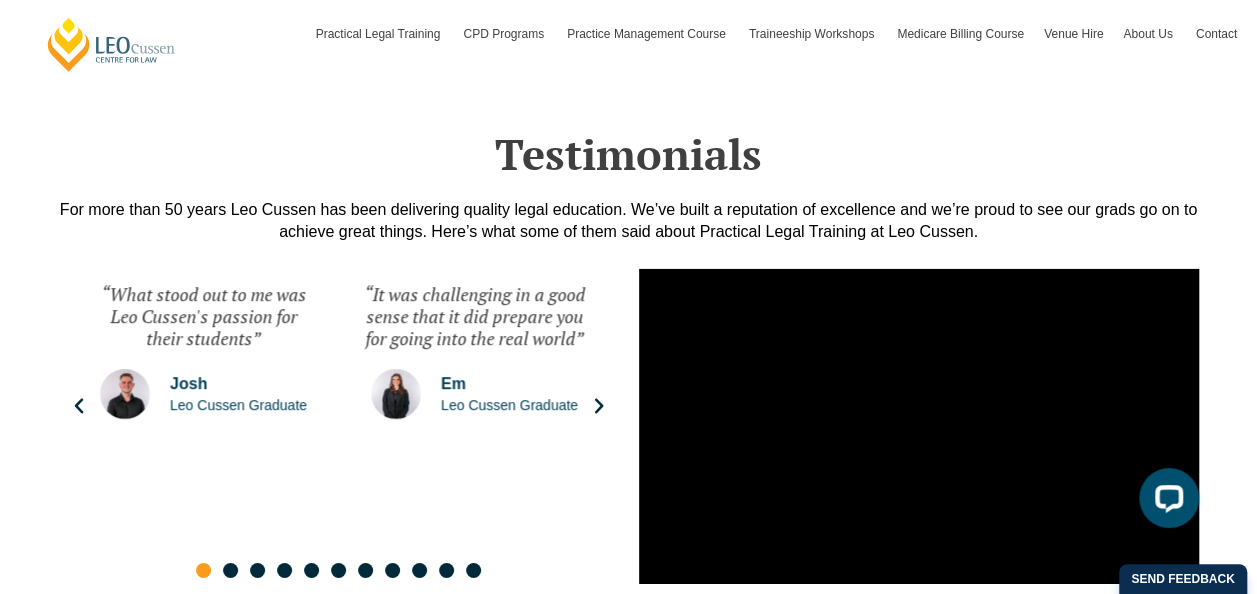 click 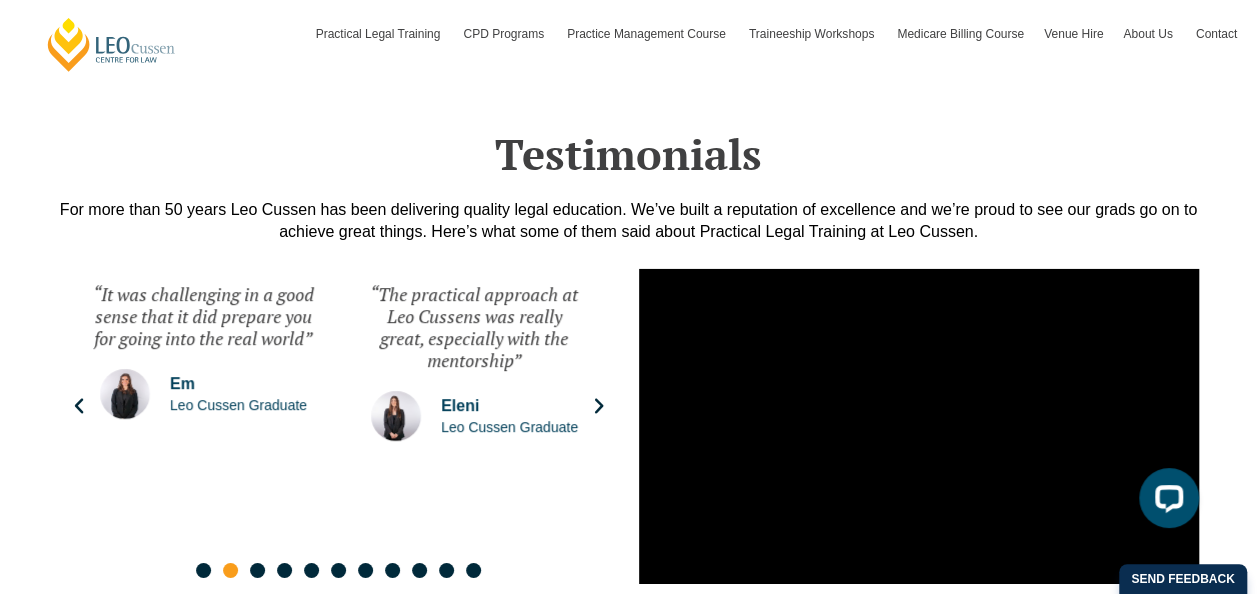 click 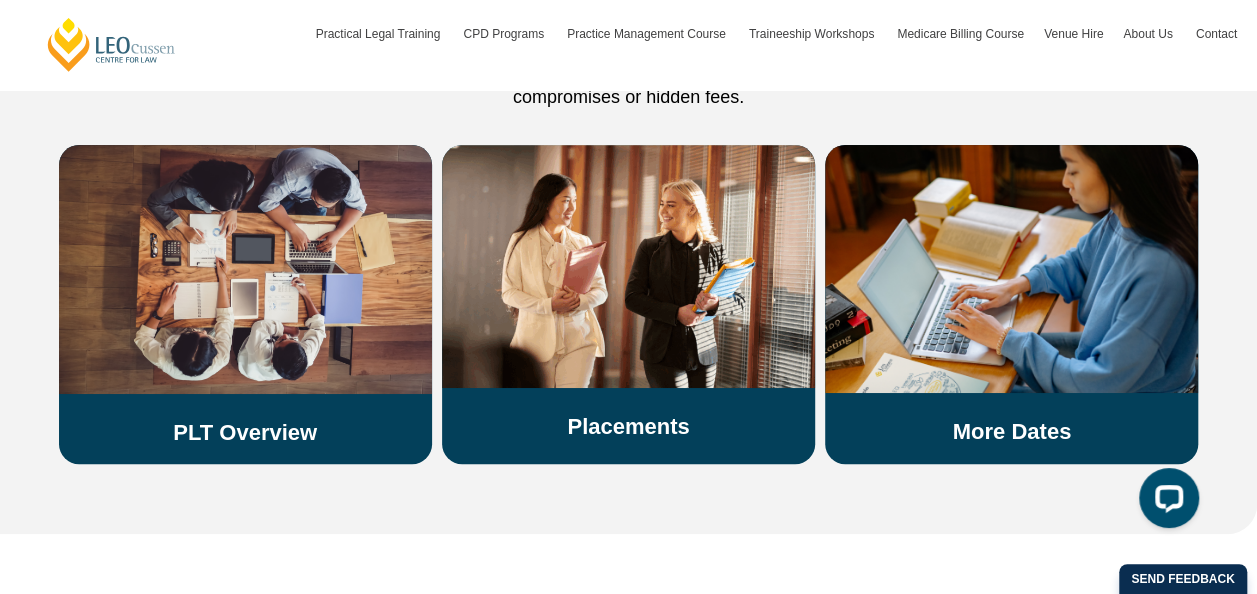 scroll, scrollTop: 3958, scrollLeft: 0, axis: vertical 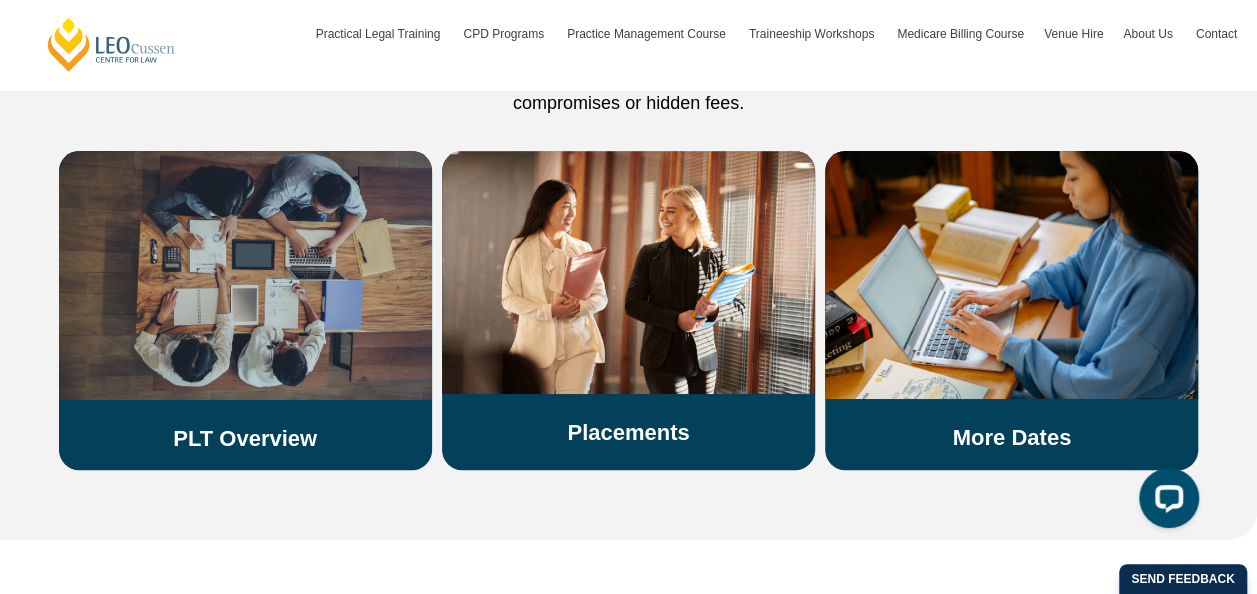 click at bounding box center (245, 275) 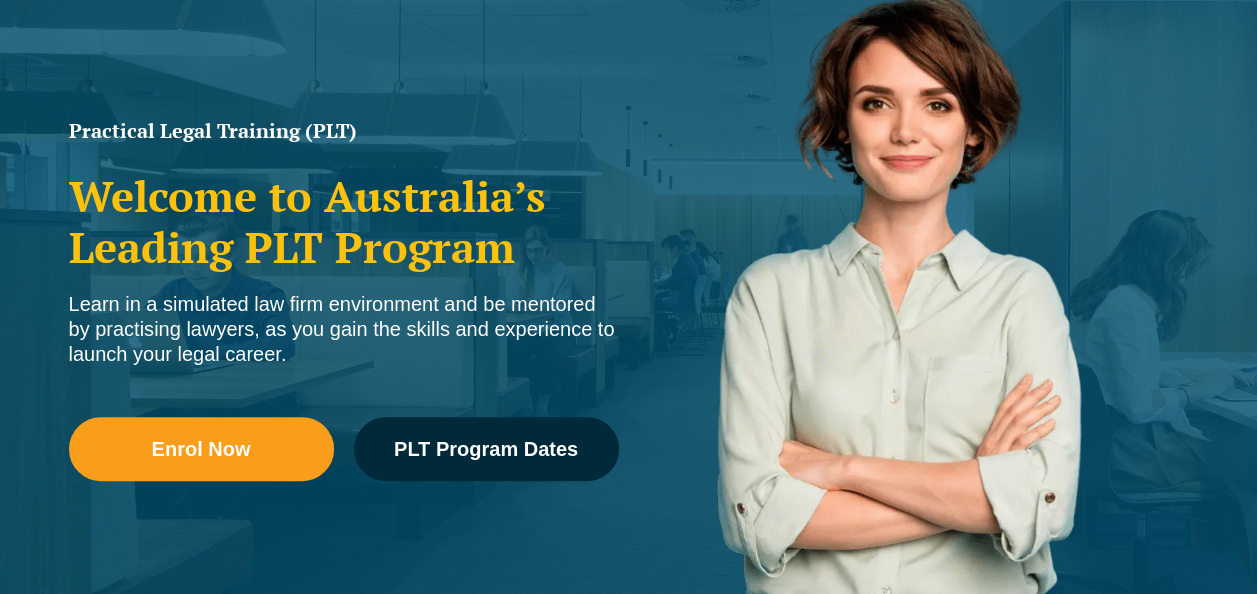 scroll, scrollTop: 0, scrollLeft: 0, axis: both 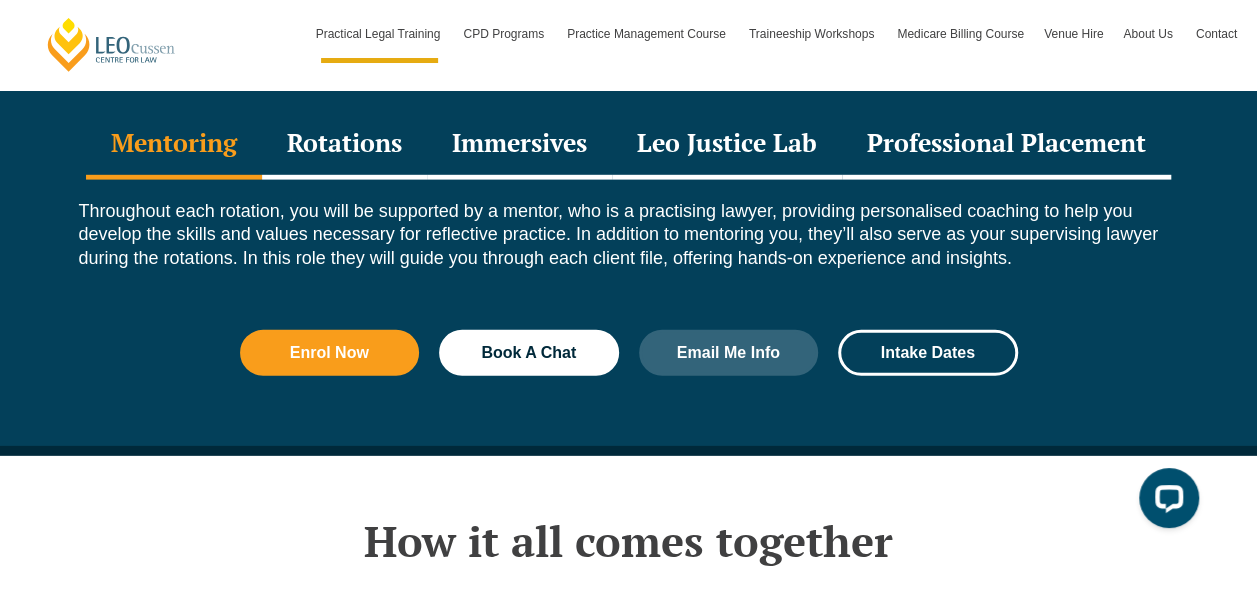 click on "Leo Justice Lab" at bounding box center [727, 145] 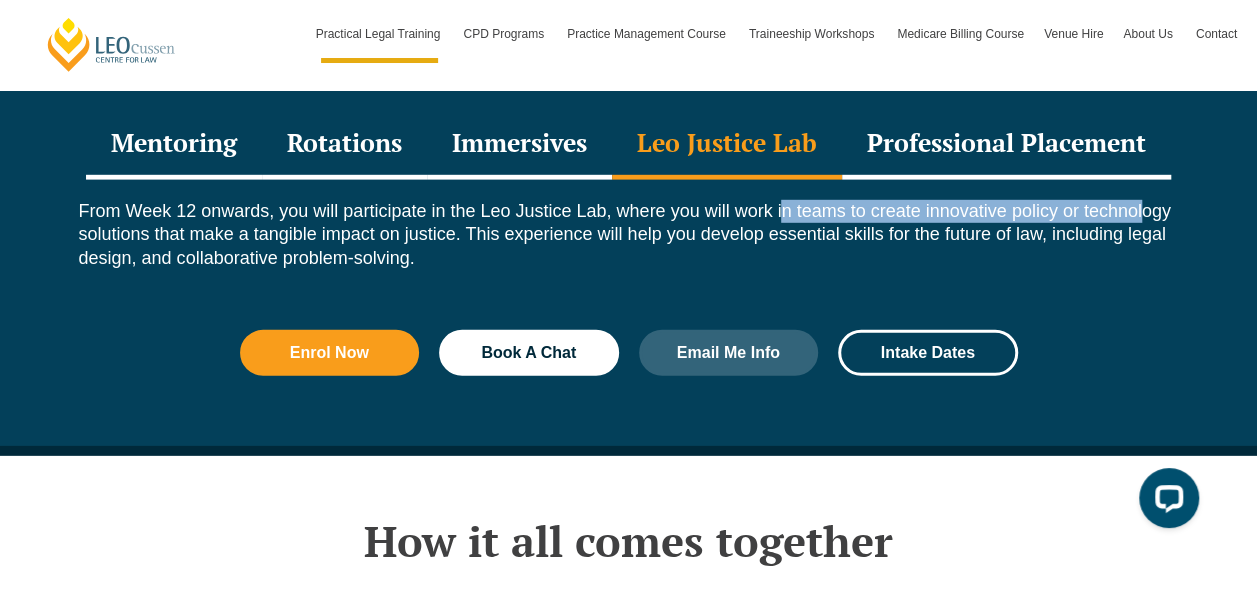 drag, startPoint x: 782, startPoint y: 202, endPoint x: 1151, endPoint y: 193, distance: 369.10974 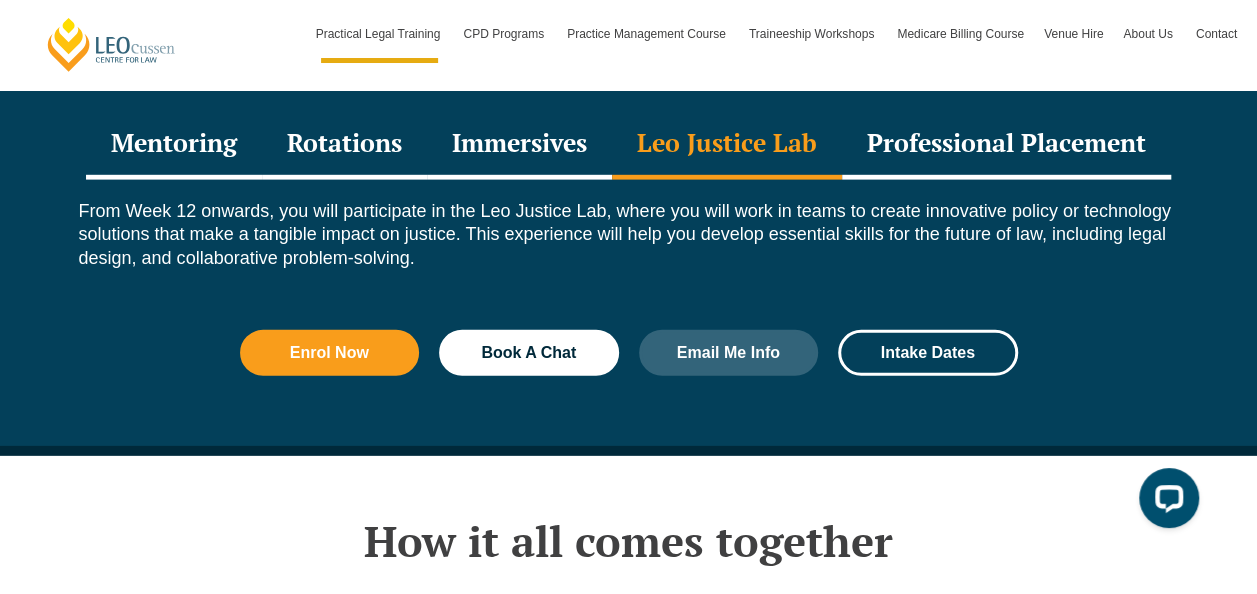 click on "Immersives" at bounding box center [519, 145] 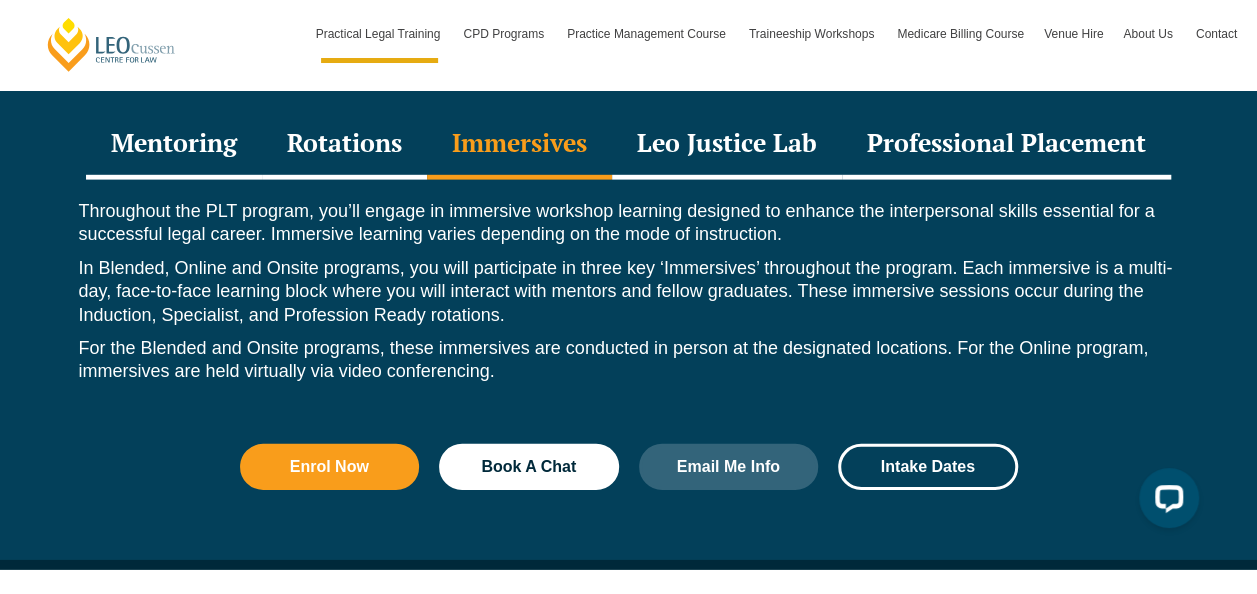 click on "Rotations" at bounding box center (344, 145) 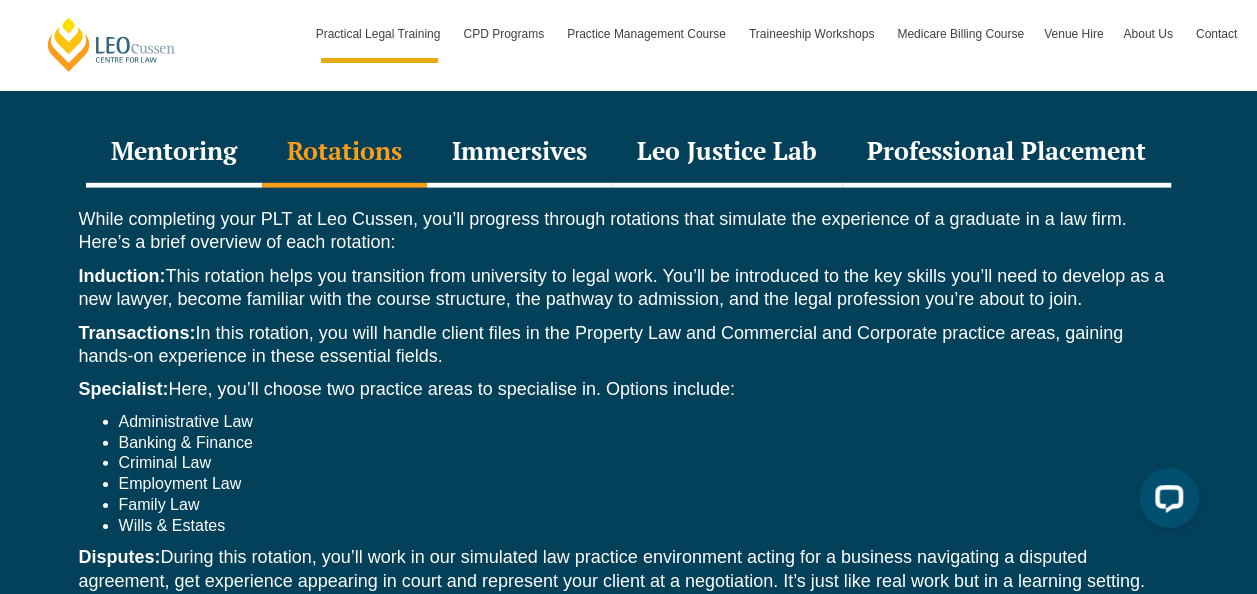 scroll, scrollTop: 2828, scrollLeft: 0, axis: vertical 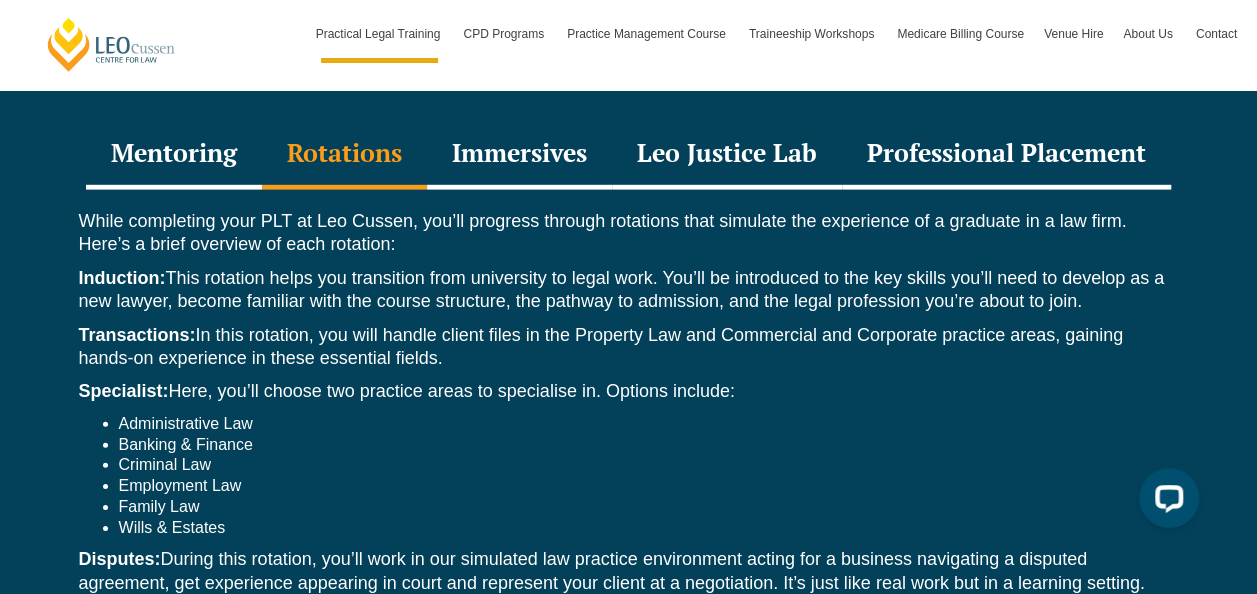 click on "Professional Placement" at bounding box center [1006, 155] 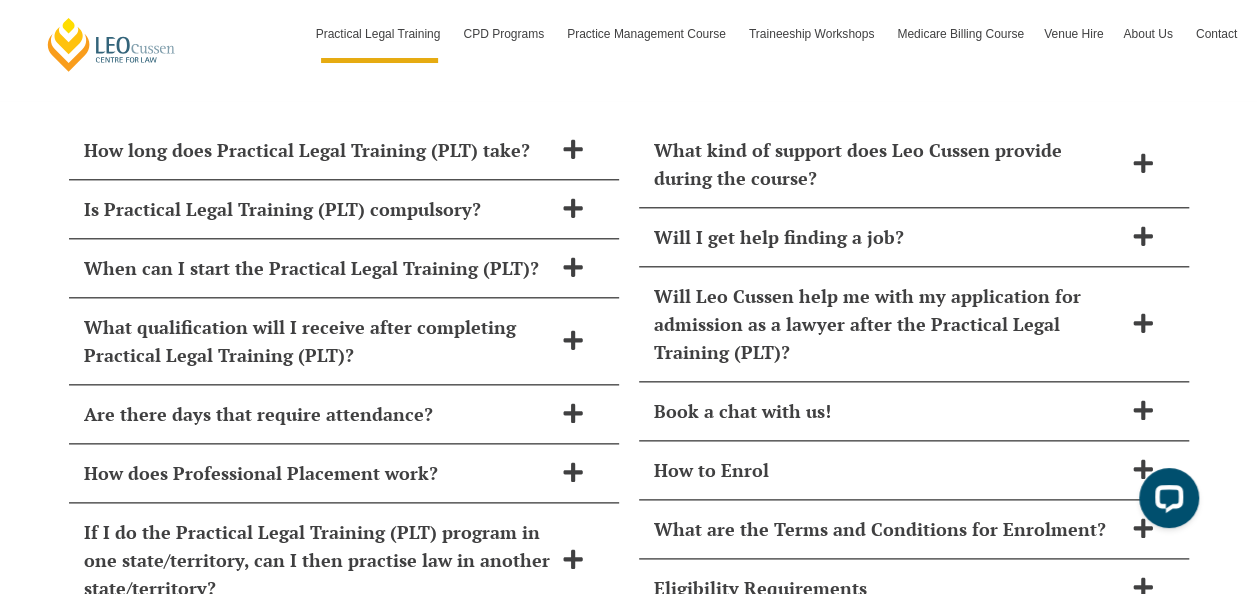 scroll, scrollTop: 8552, scrollLeft: 0, axis: vertical 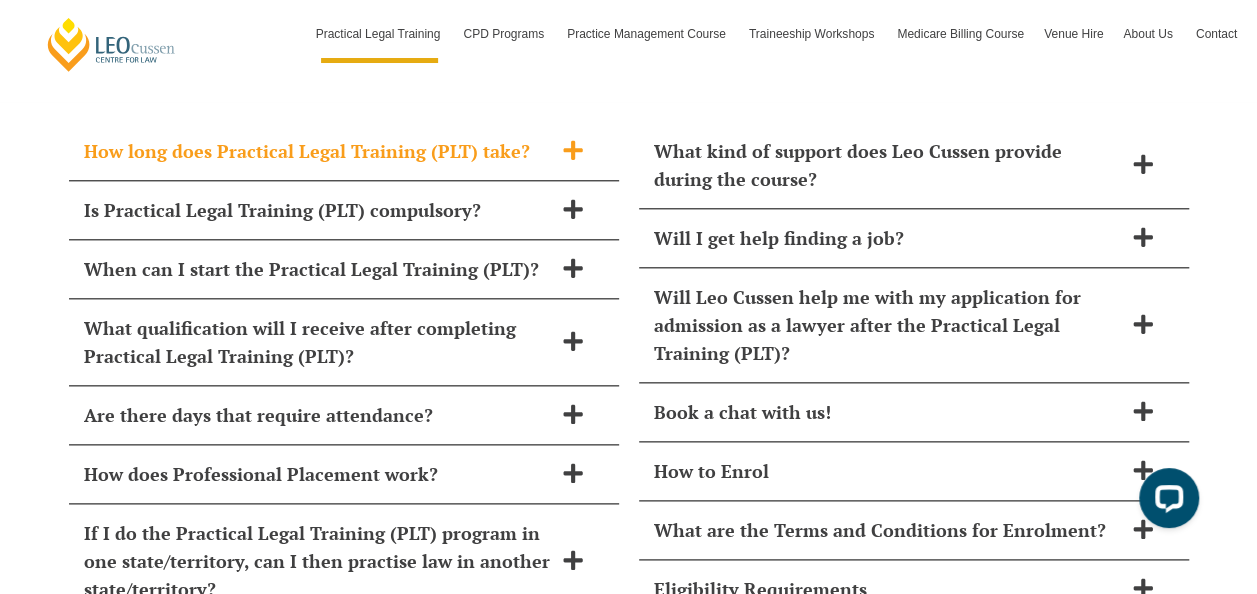 click 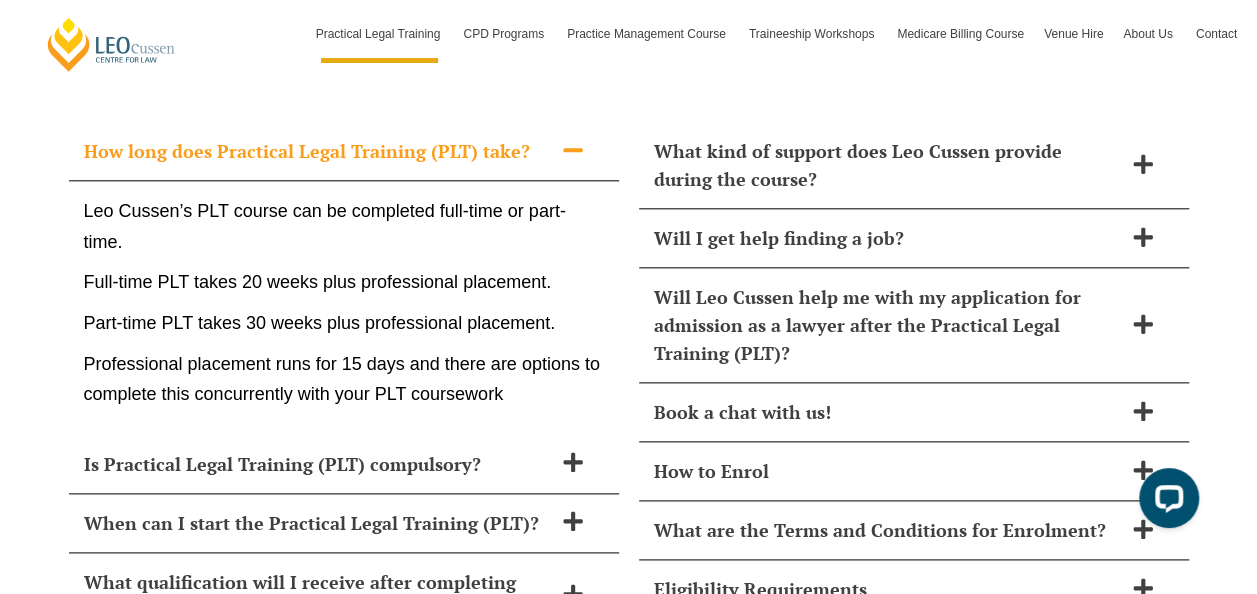 click 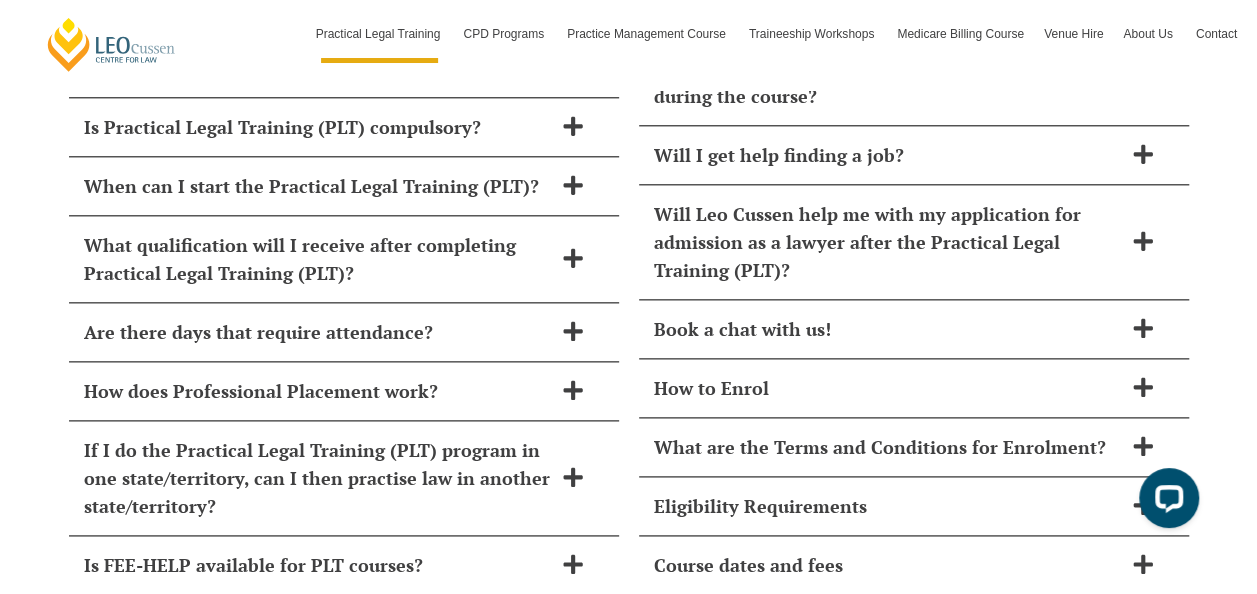 scroll, scrollTop: 8633, scrollLeft: 0, axis: vertical 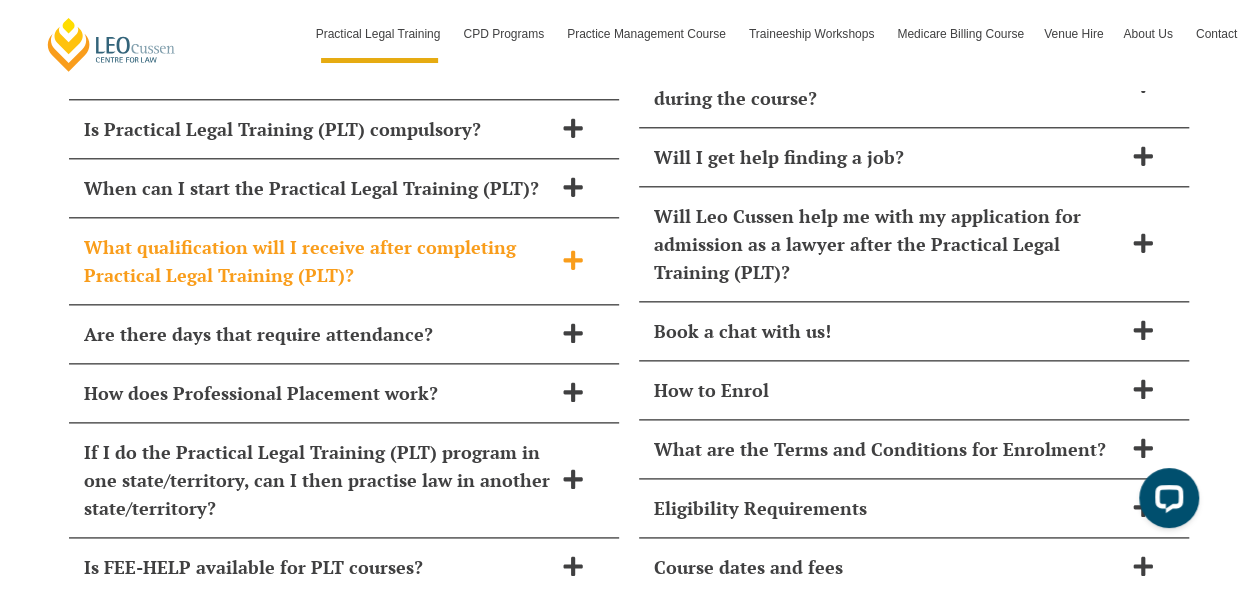 click 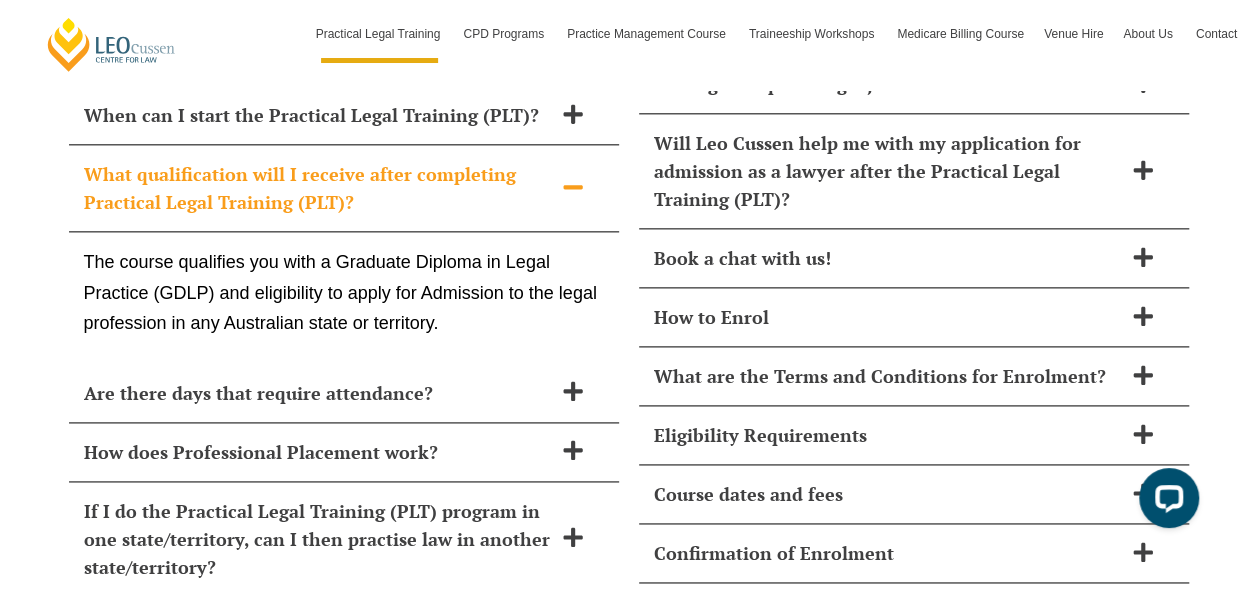 scroll, scrollTop: 8707, scrollLeft: 0, axis: vertical 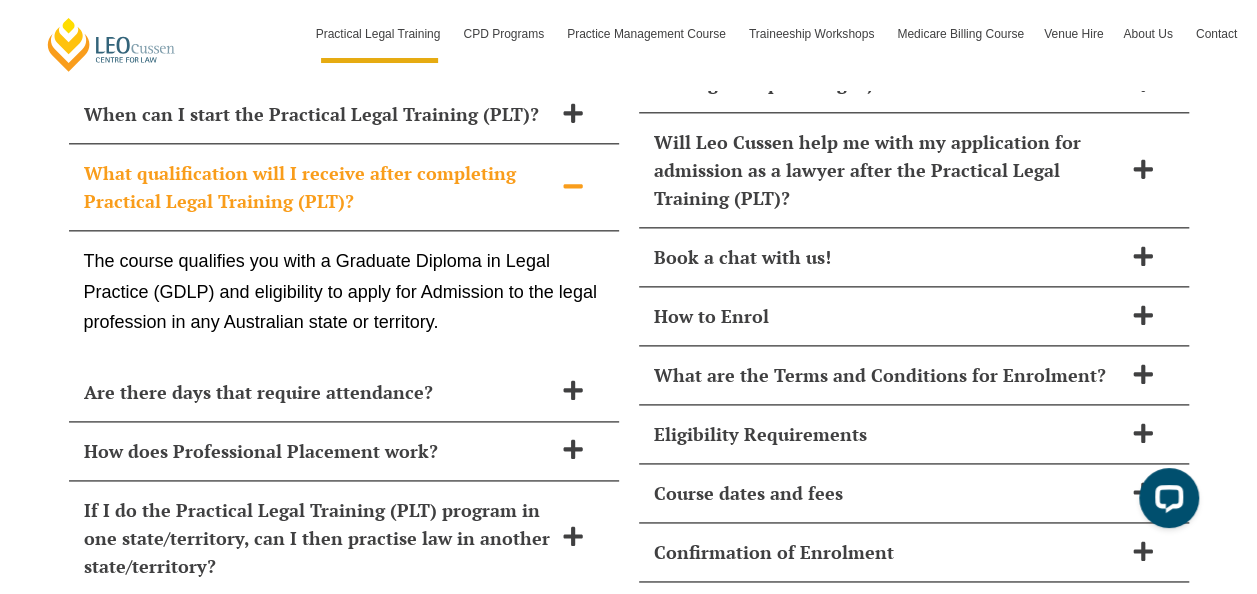 click 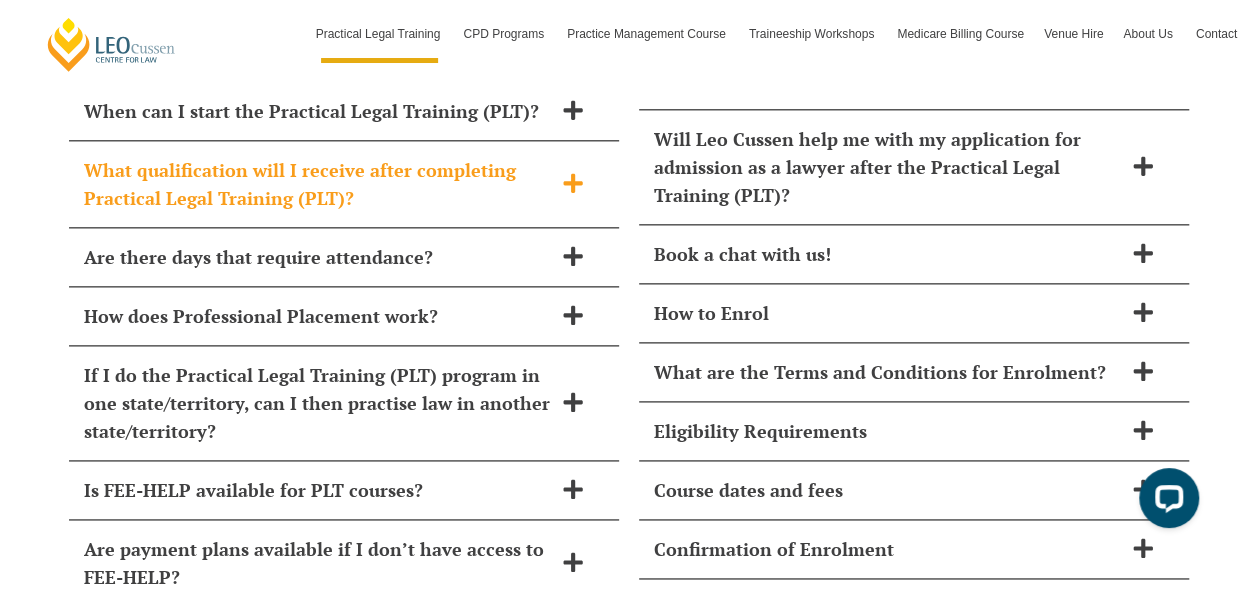 scroll, scrollTop: 8720, scrollLeft: 0, axis: vertical 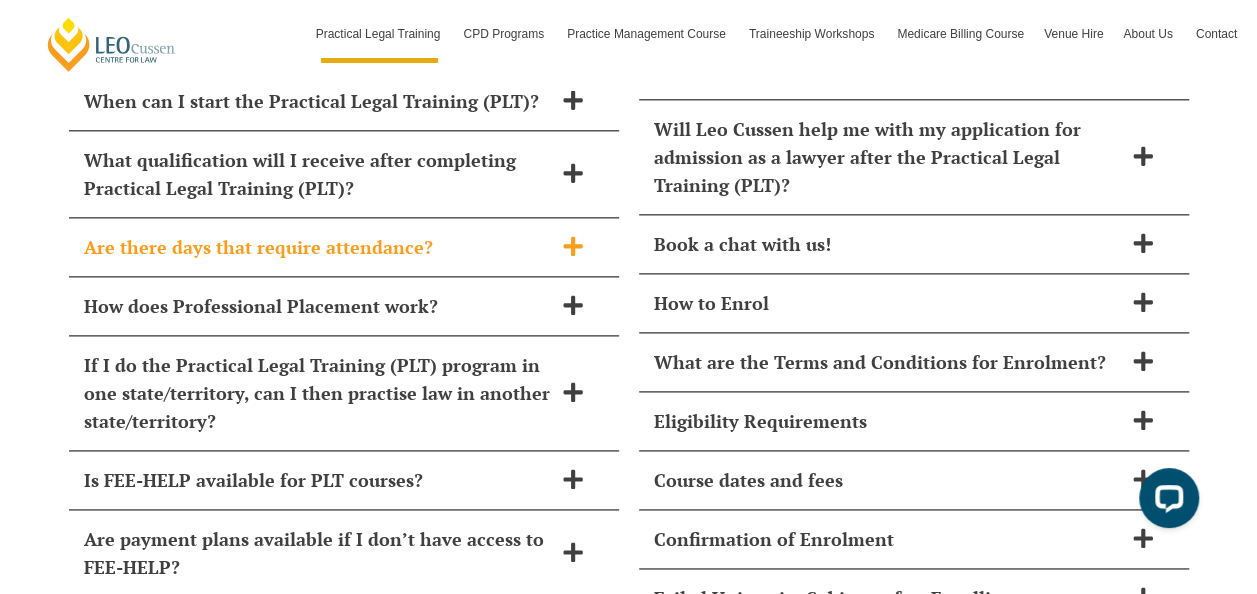 click 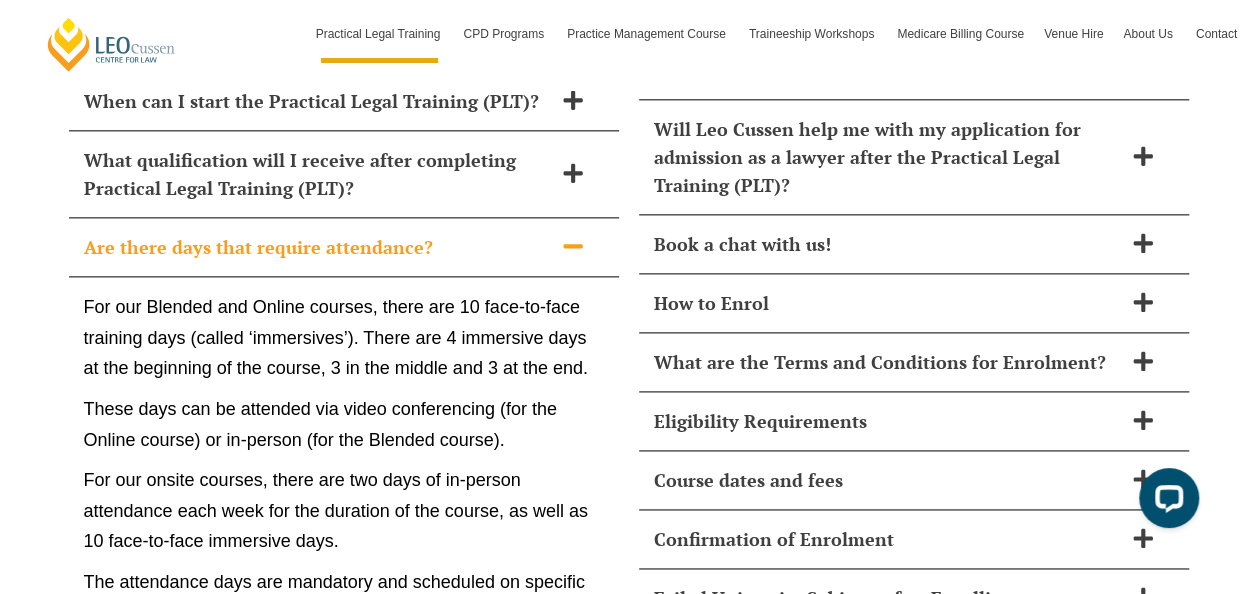 click on "Are there days that require attendance?" at bounding box center [344, 247] 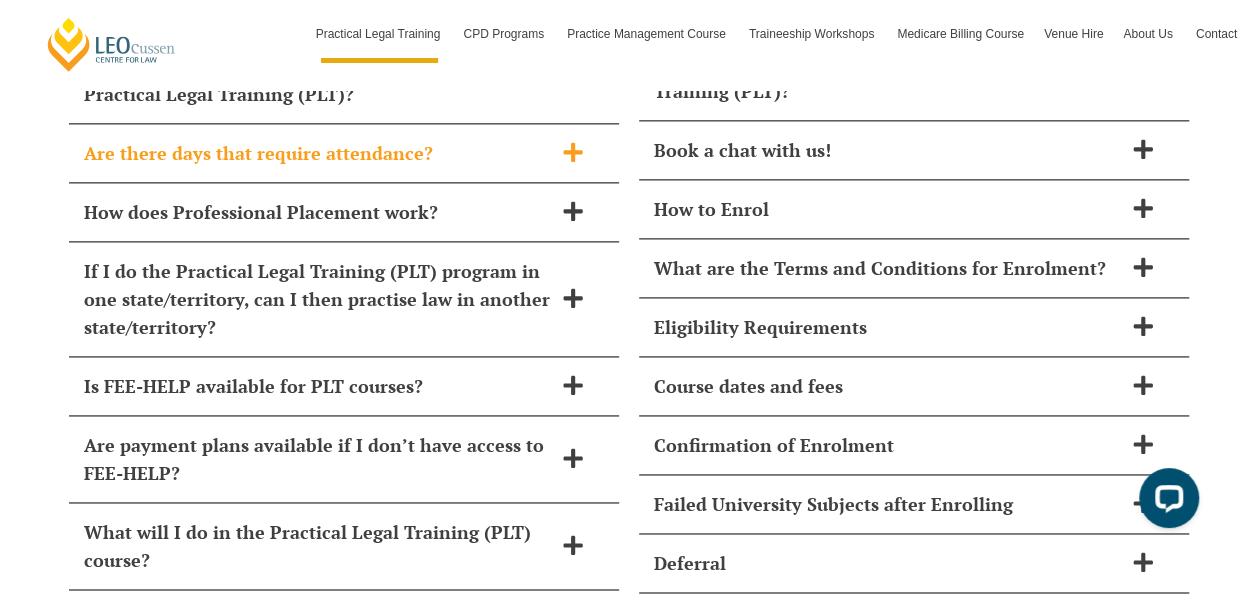 scroll, scrollTop: 8834, scrollLeft: 0, axis: vertical 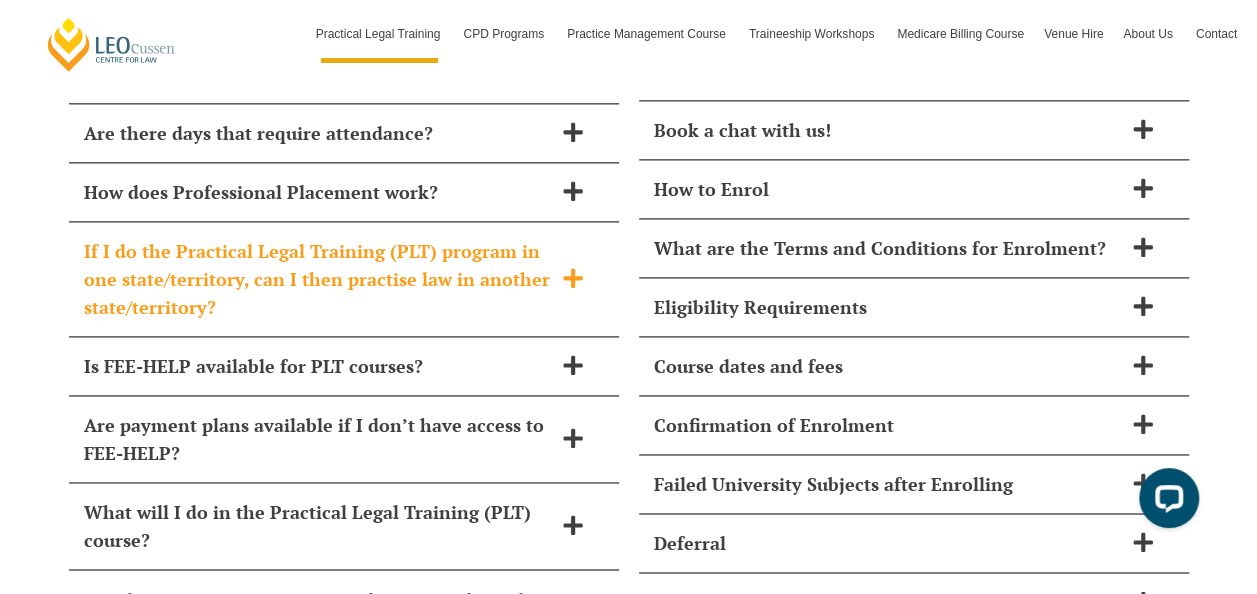 click at bounding box center [573, 279] 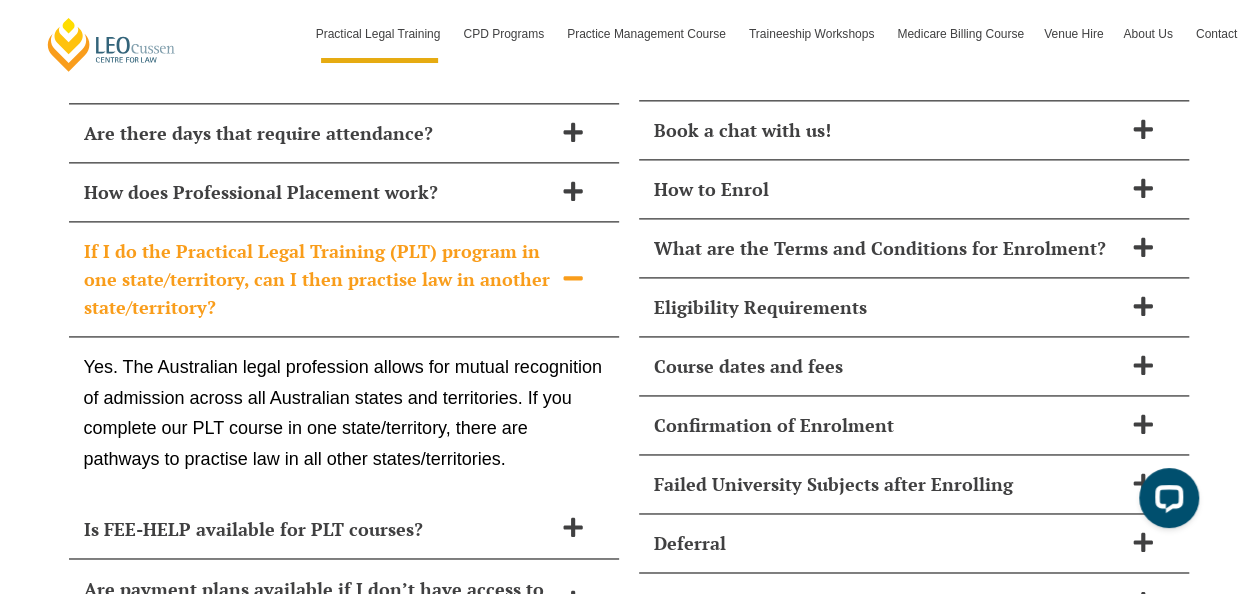 click on "If I do the Practical Legal Training (PLT) program in one state/territory, can I then practise law in another state/territory?" at bounding box center [344, 279] 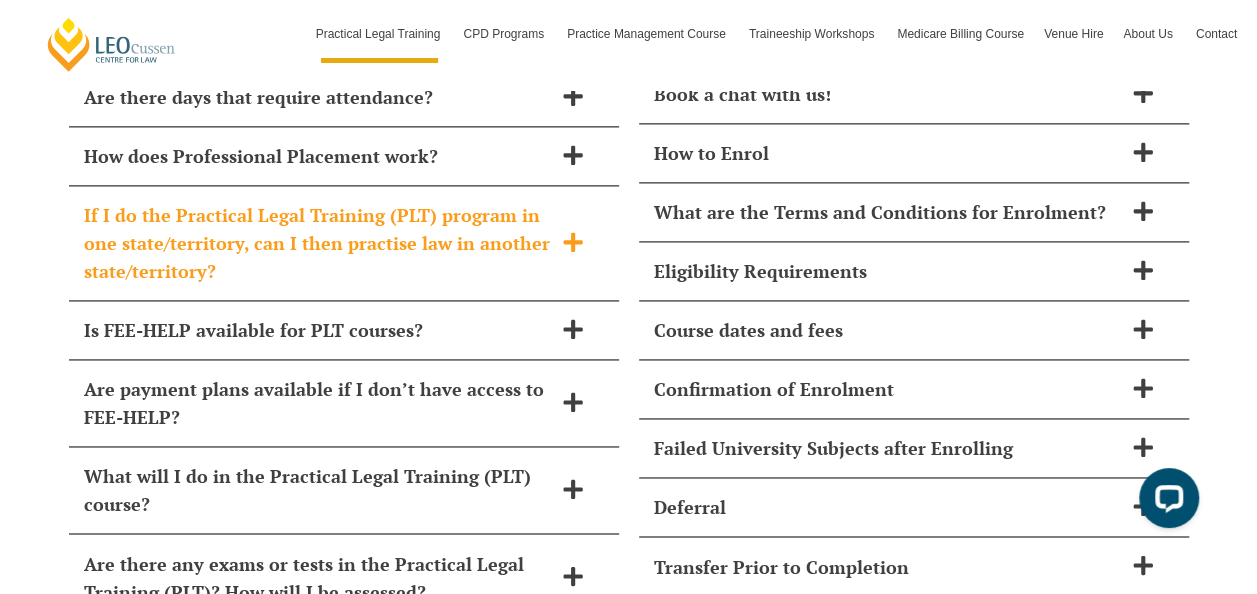 scroll, scrollTop: 8870, scrollLeft: 0, axis: vertical 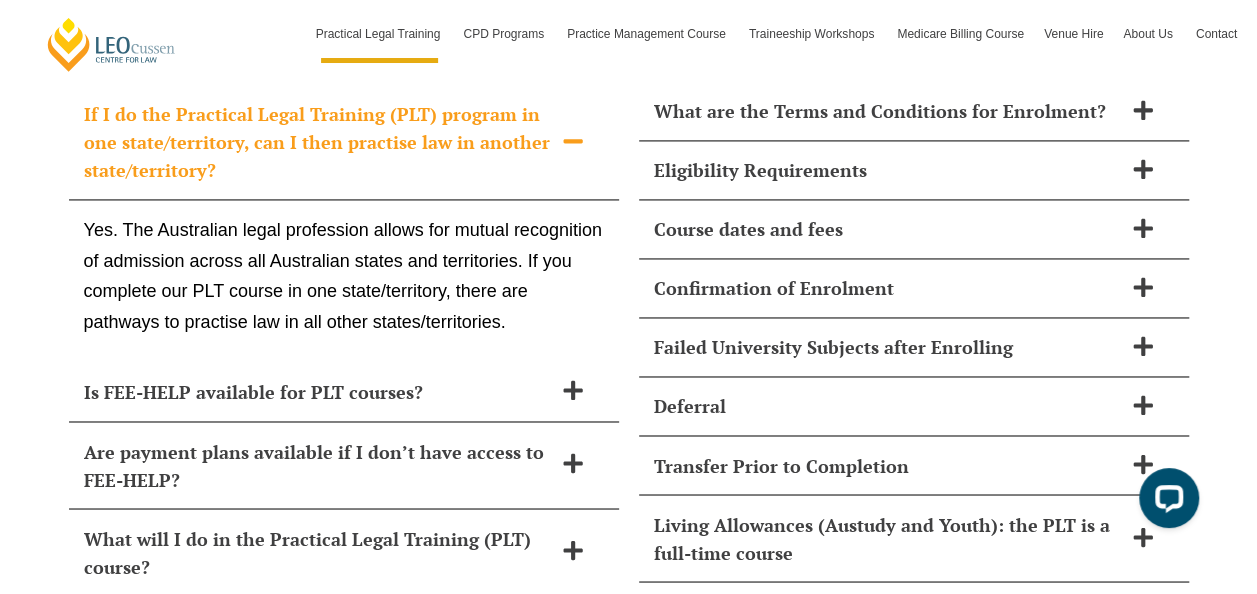 click on "If I do the Practical Legal Training (PLT) program in one state/territory, can I then practise law in another state/territory?" at bounding box center (344, 142) 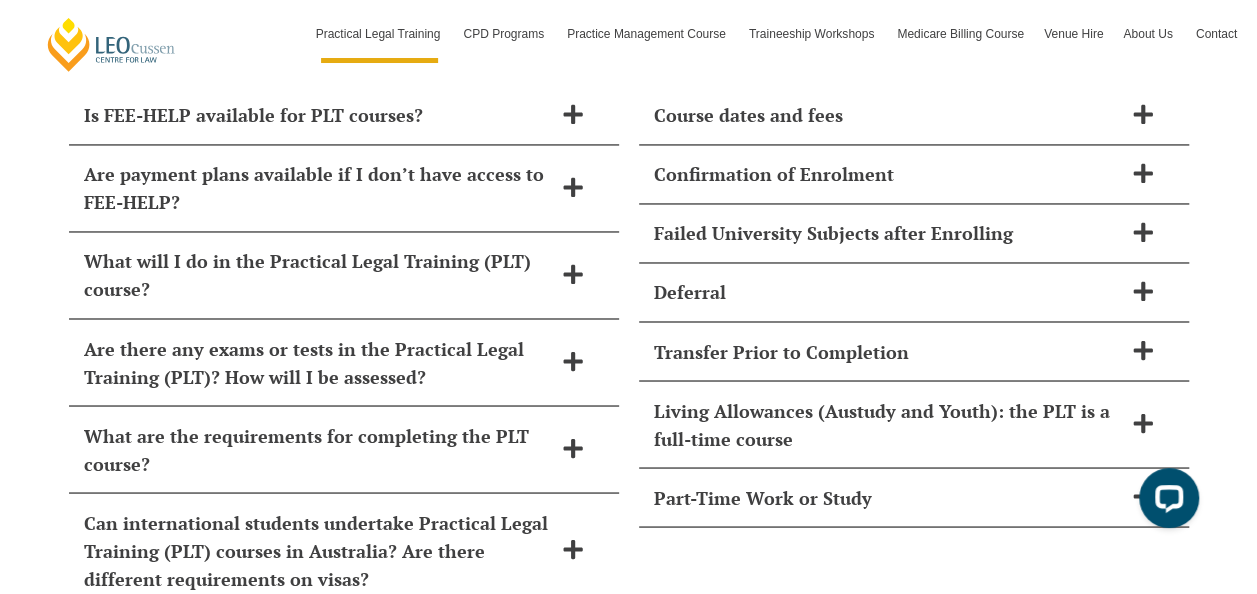 scroll, scrollTop: 9086, scrollLeft: 0, axis: vertical 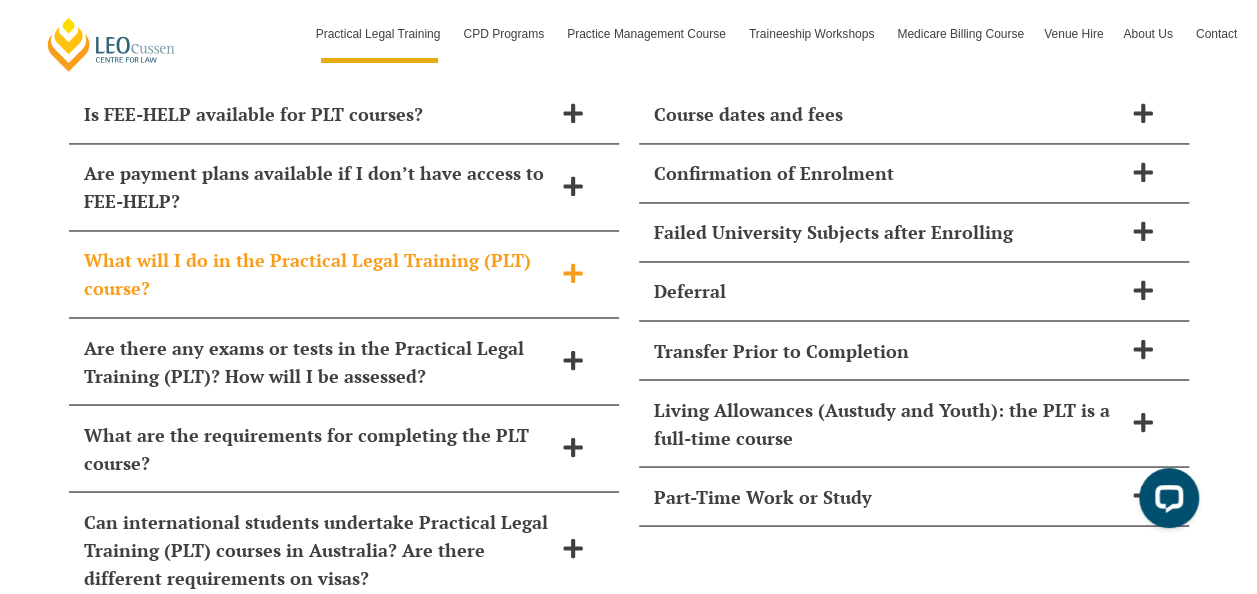 click 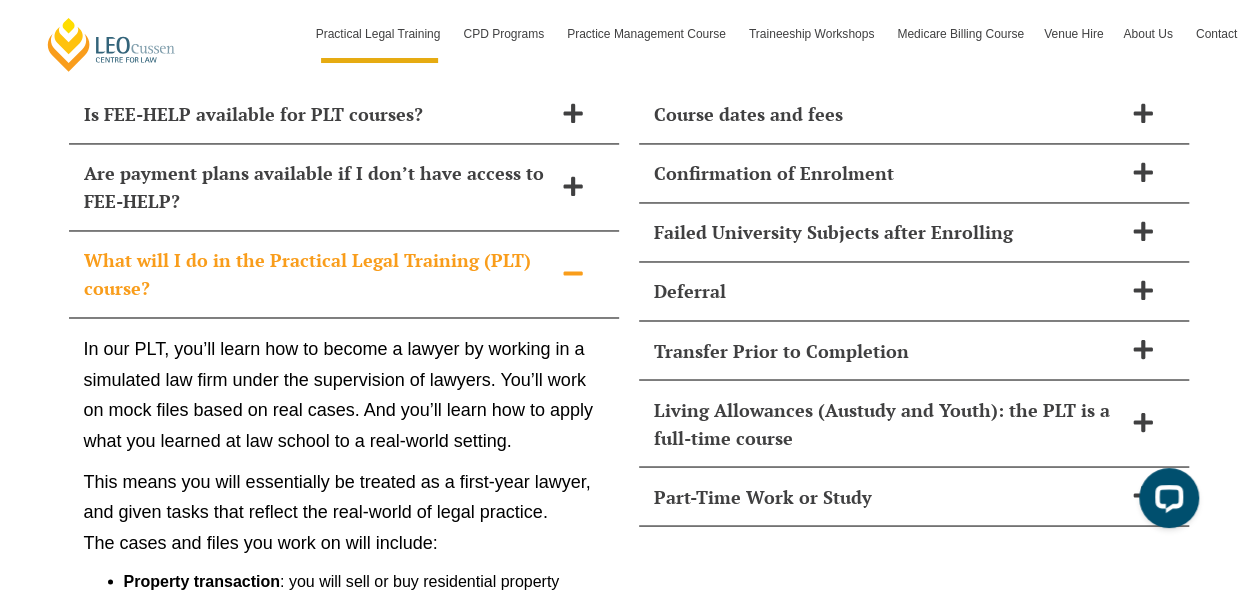 click on "What will I do in the Practical Legal Training (PLT) course?" at bounding box center (344, 274) 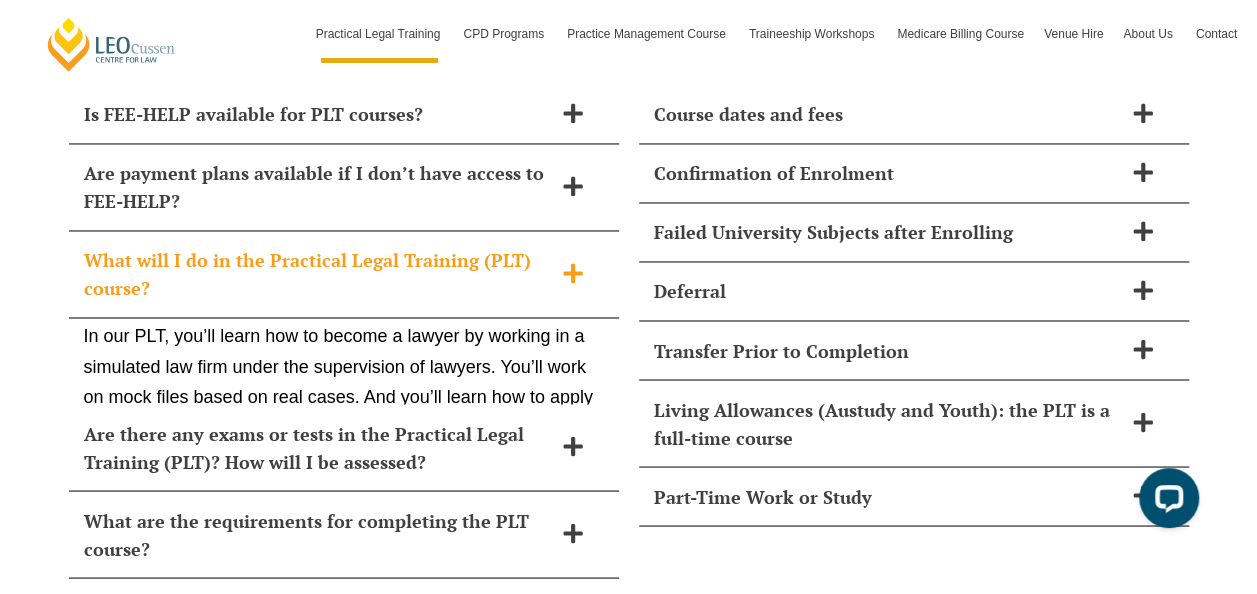 click on "What will I do in the Practical Legal Training (PLT) course?" at bounding box center [344, 274] 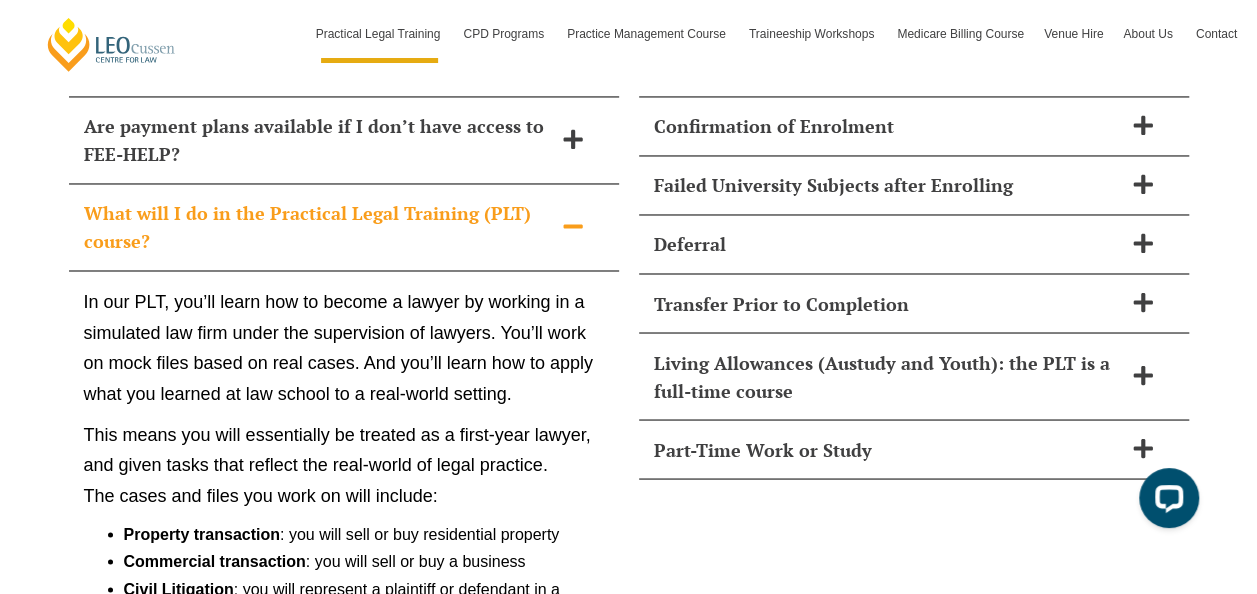 scroll, scrollTop: 9130, scrollLeft: 0, axis: vertical 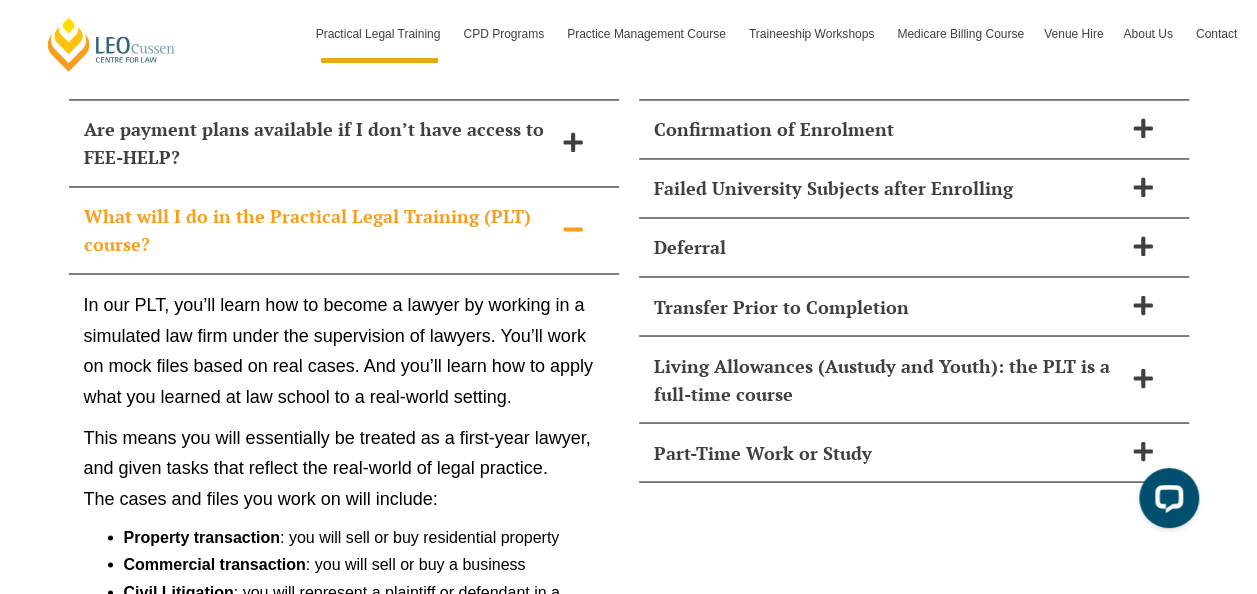 click on "What will I do in the Practical Legal Training (PLT) course?" at bounding box center [344, 230] 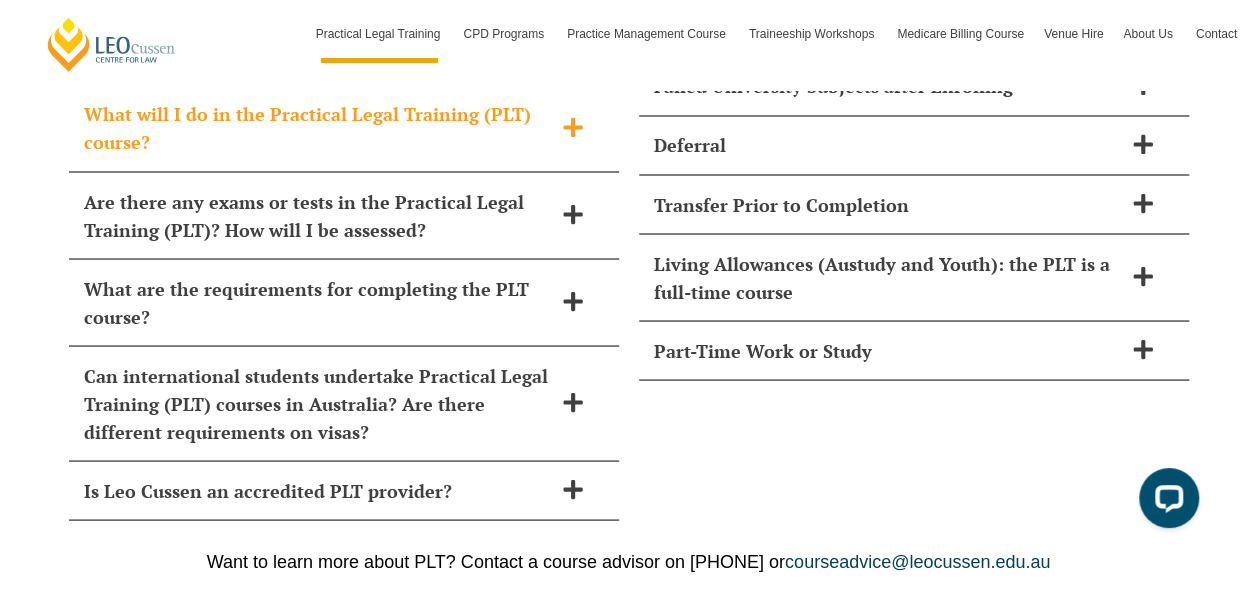 scroll, scrollTop: 9235, scrollLeft: 0, axis: vertical 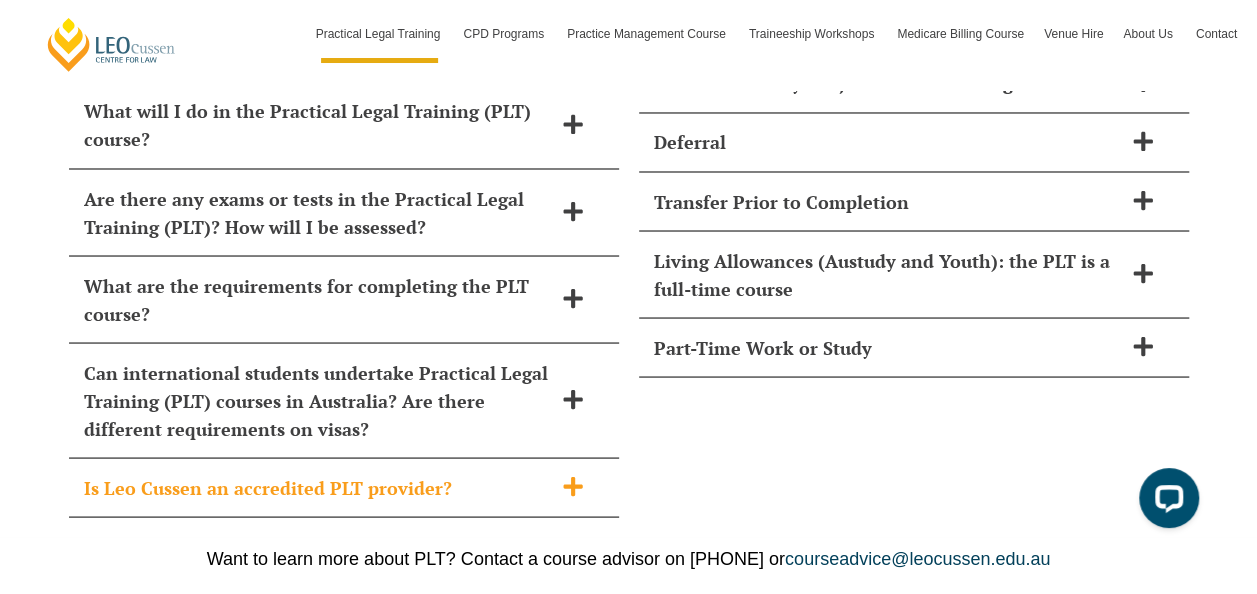click at bounding box center [573, 487] 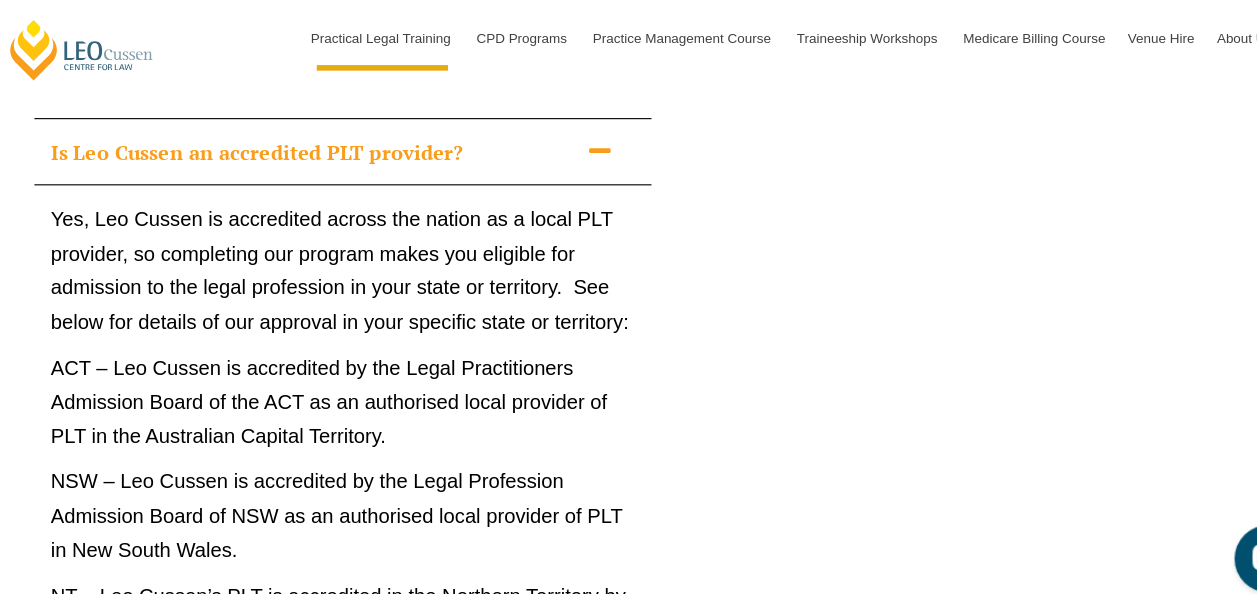 scroll, scrollTop: 9570, scrollLeft: 0, axis: vertical 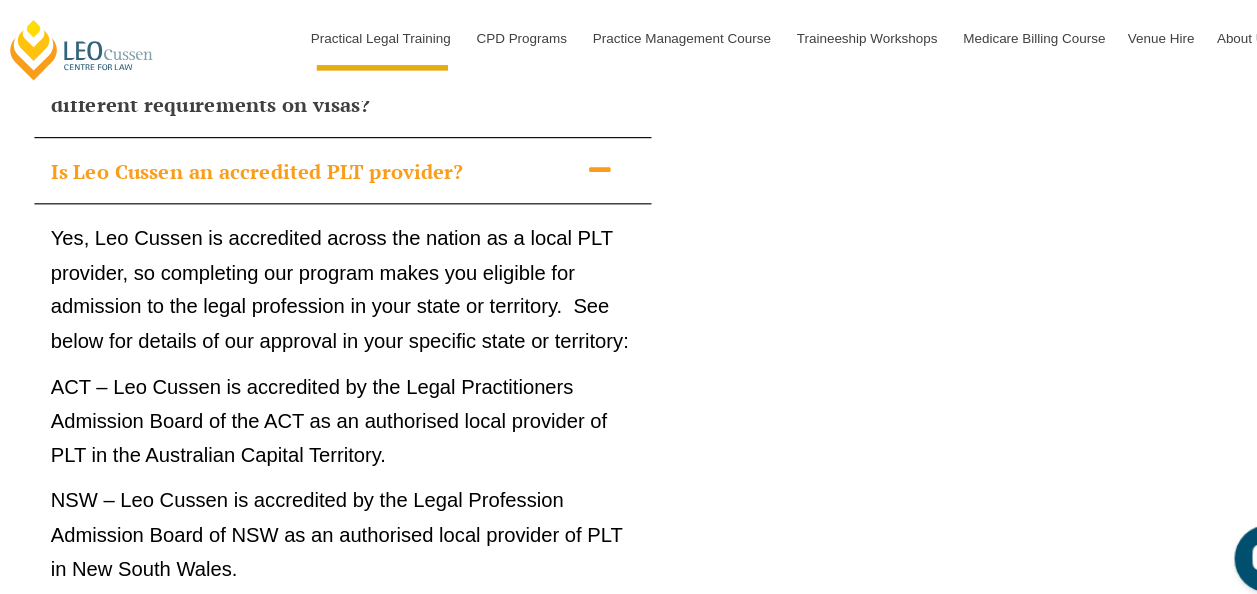 click on "Is Leo Cussen an accredited PLT provider?" at bounding box center (344, 152) 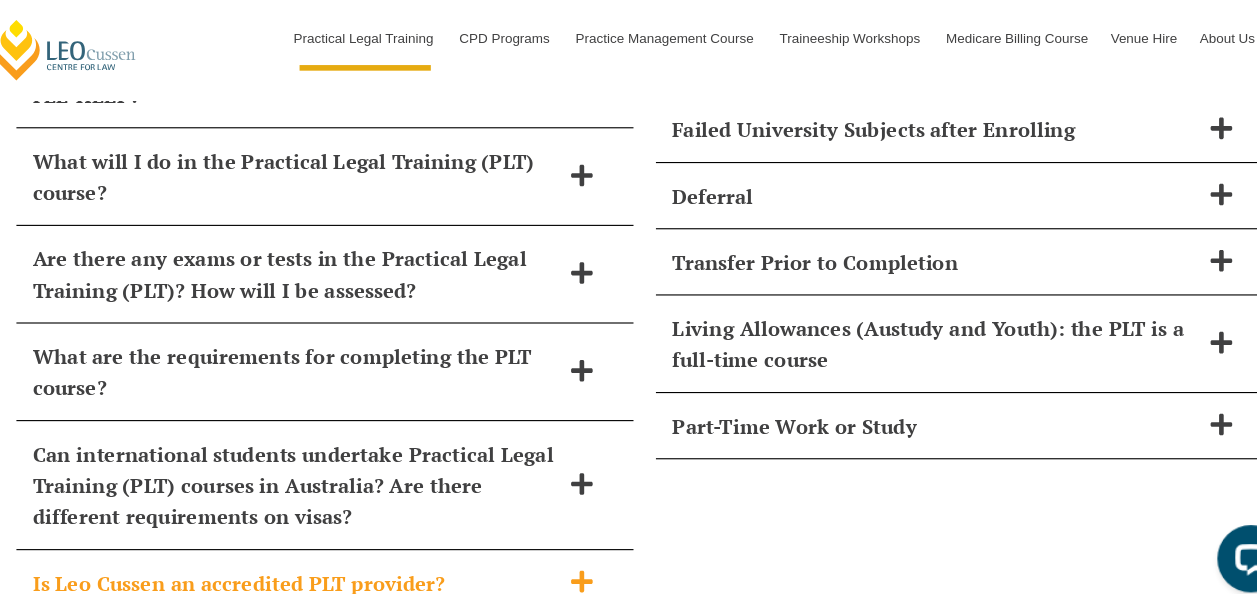 scroll, scrollTop: 9202, scrollLeft: 0, axis: vertical 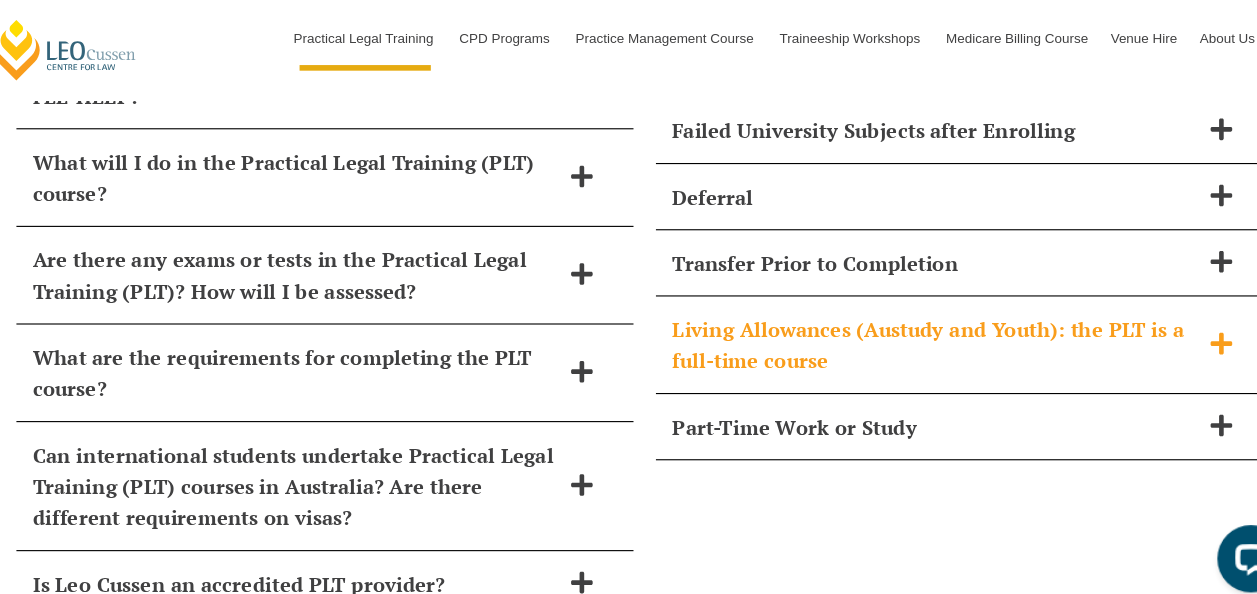 click at bounding box center [1143, 307] 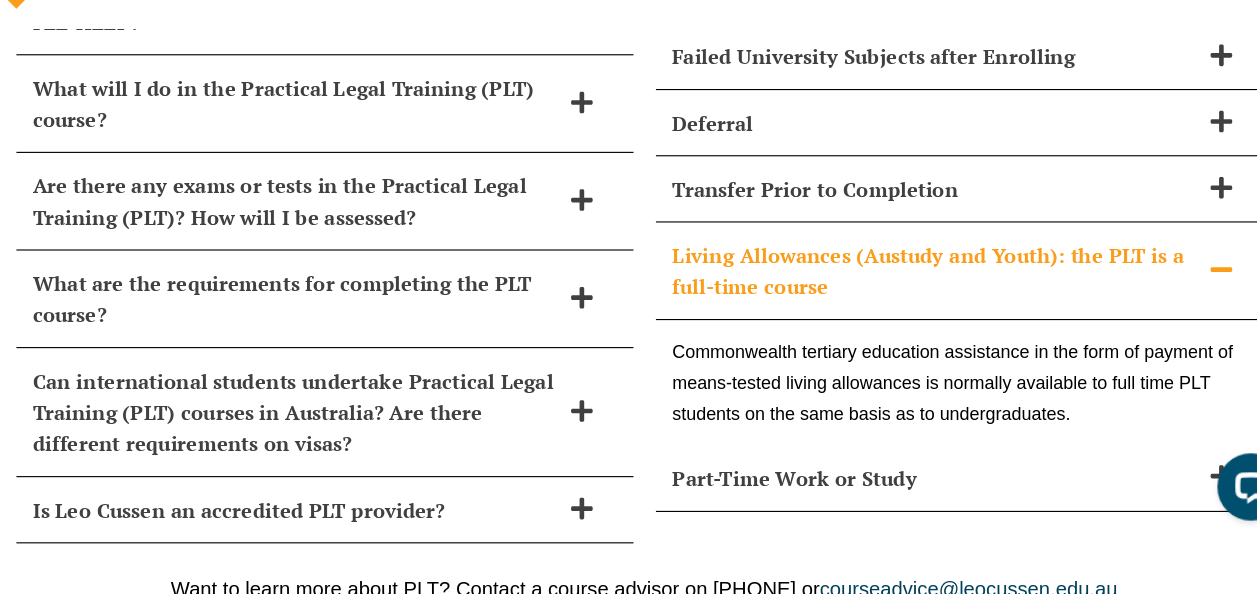 scroll, scrollTop: 9206, scrollLeft: 0, axis: vertical 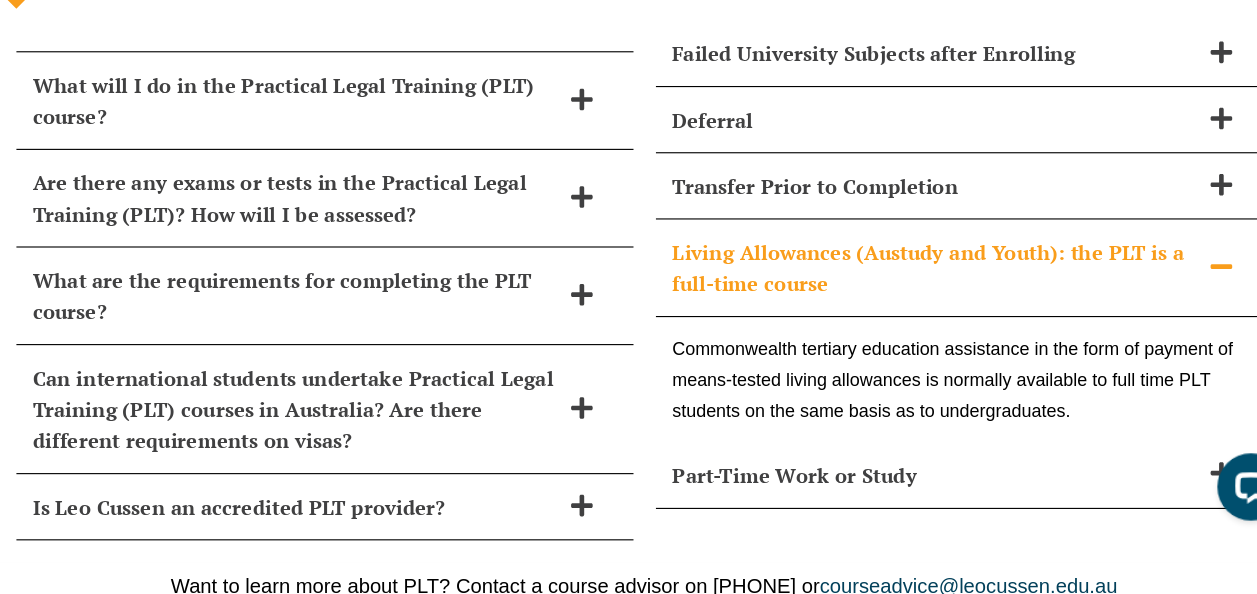 click 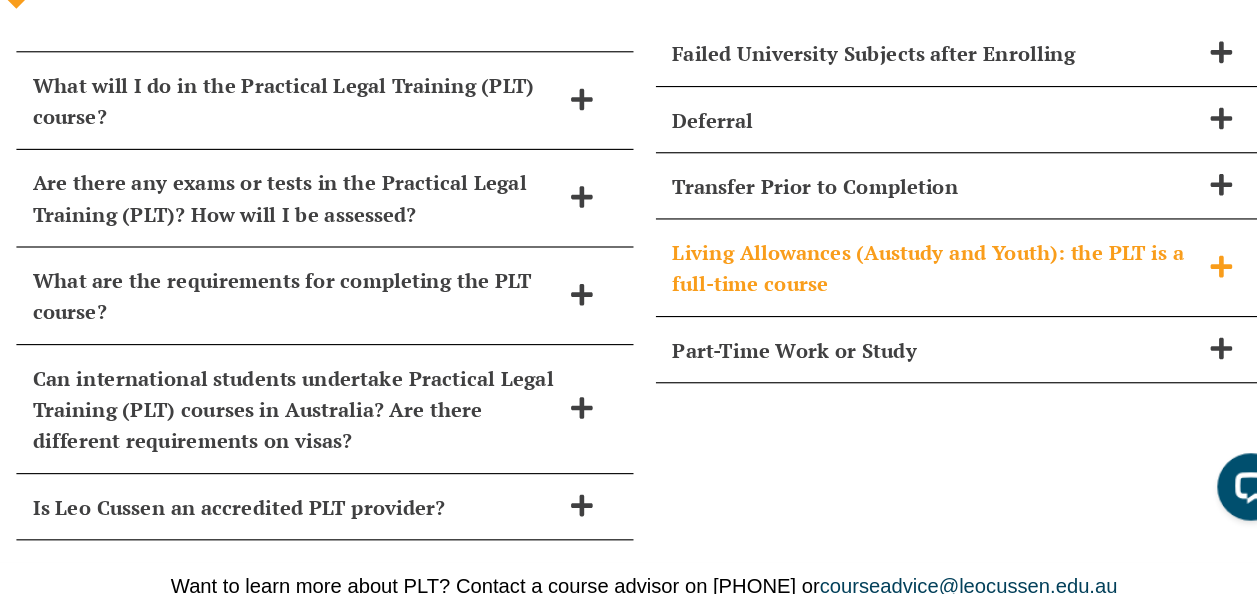 click 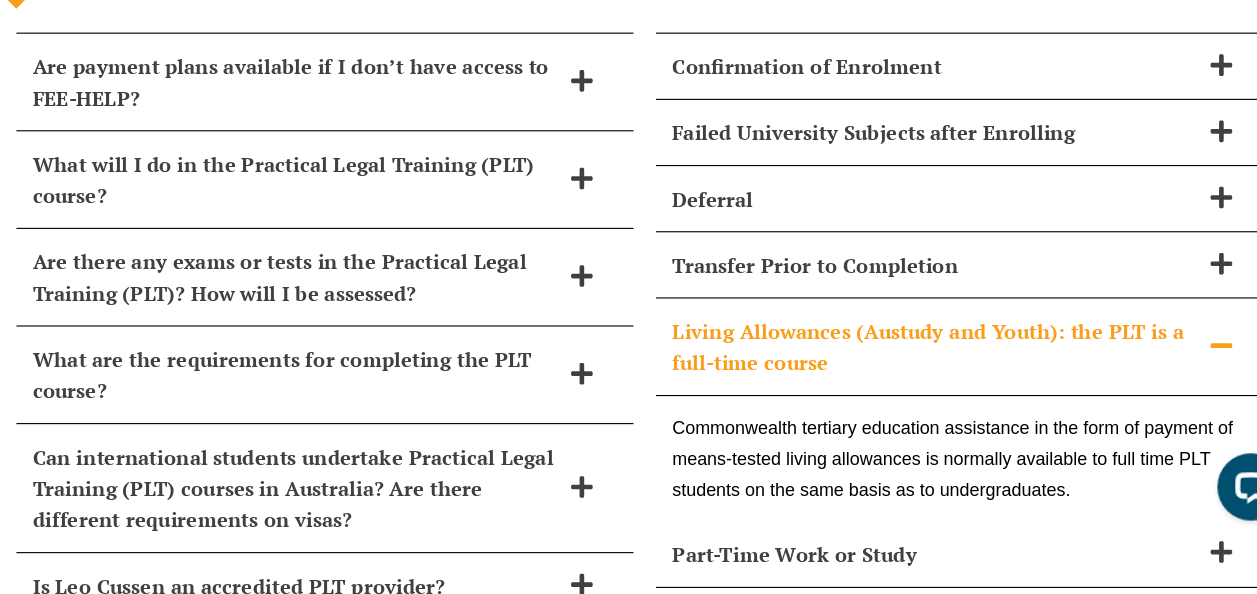 scroll, scrollTop: 9138, scrollLeft: 0, axis: vertical 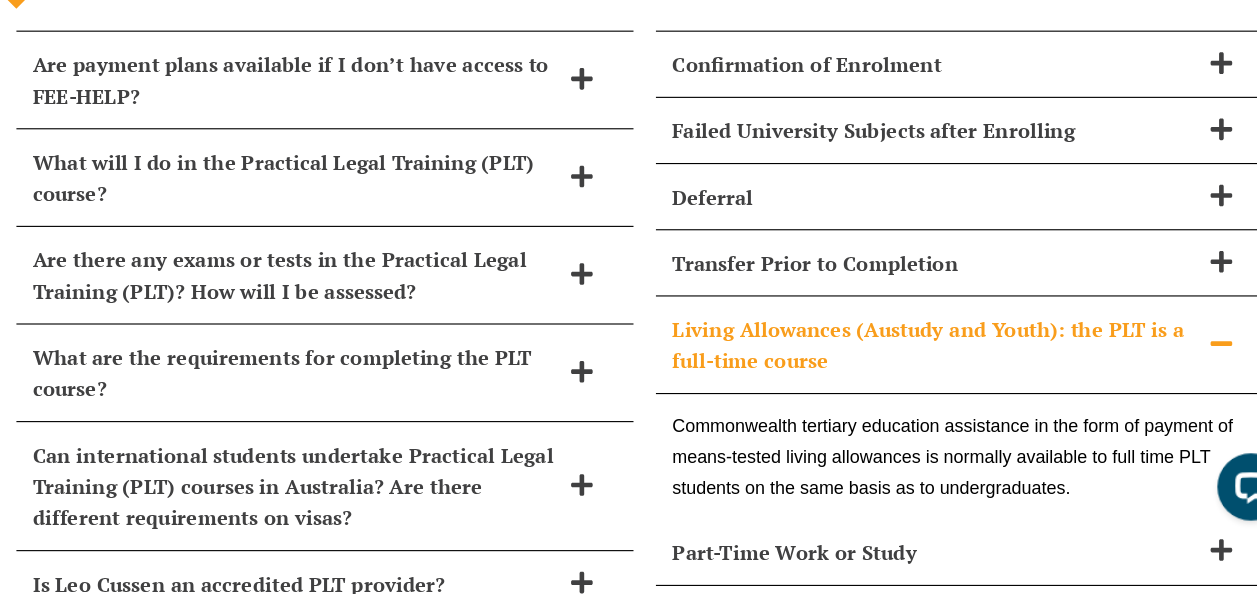 click 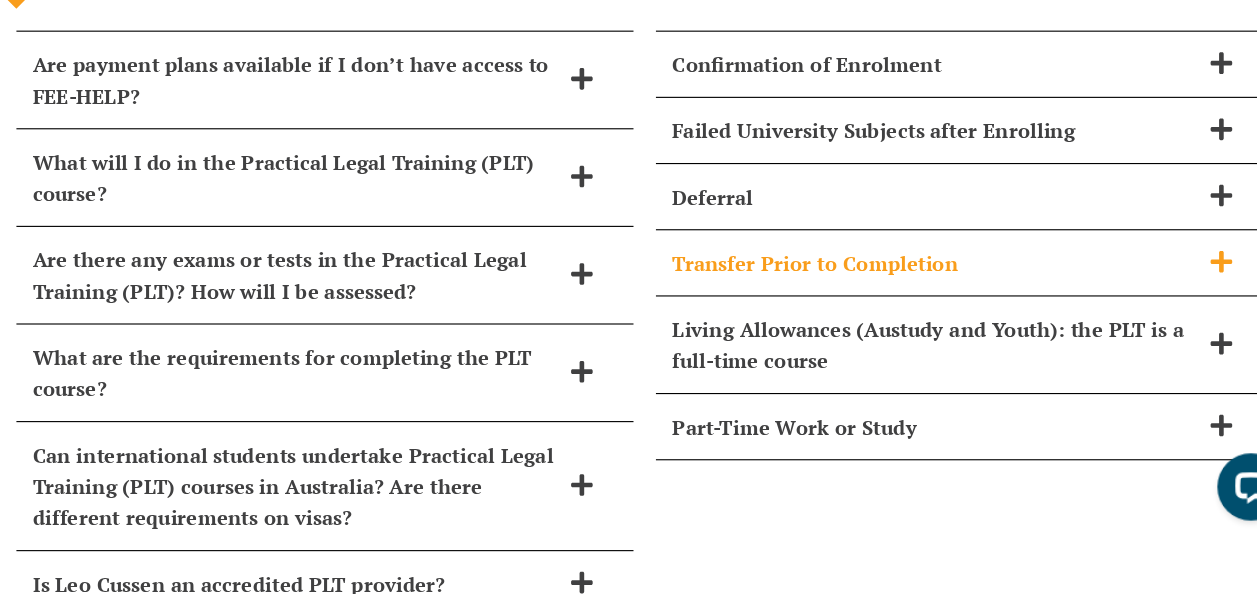 click at bounding box center (1143, 298) 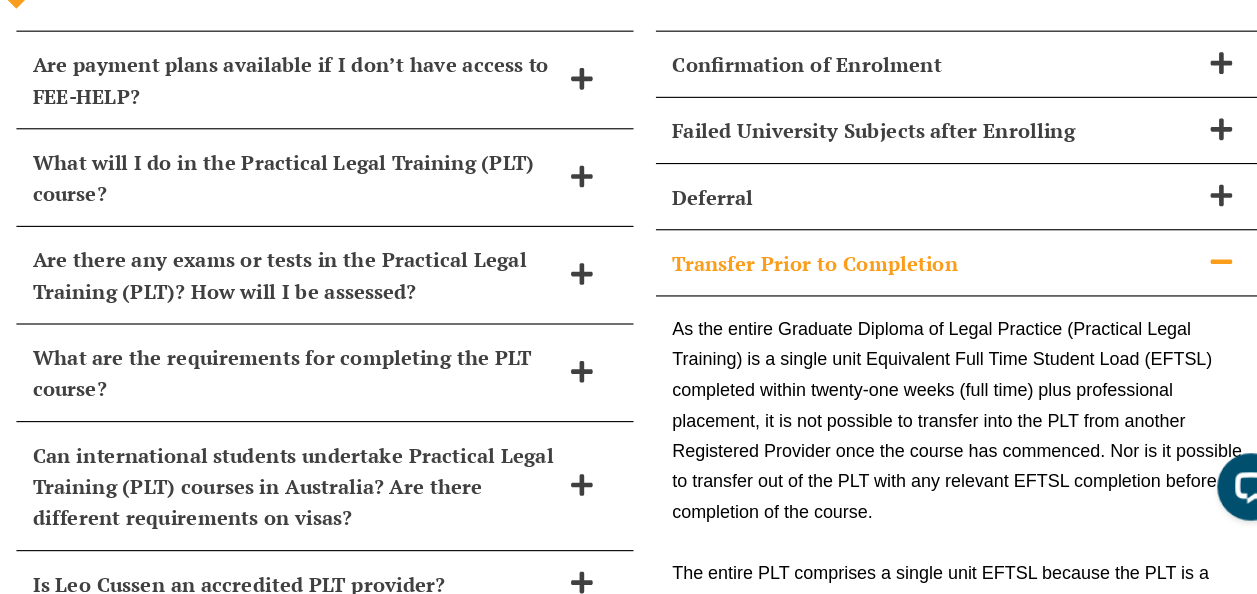 click at bounding box center [1143, 298] 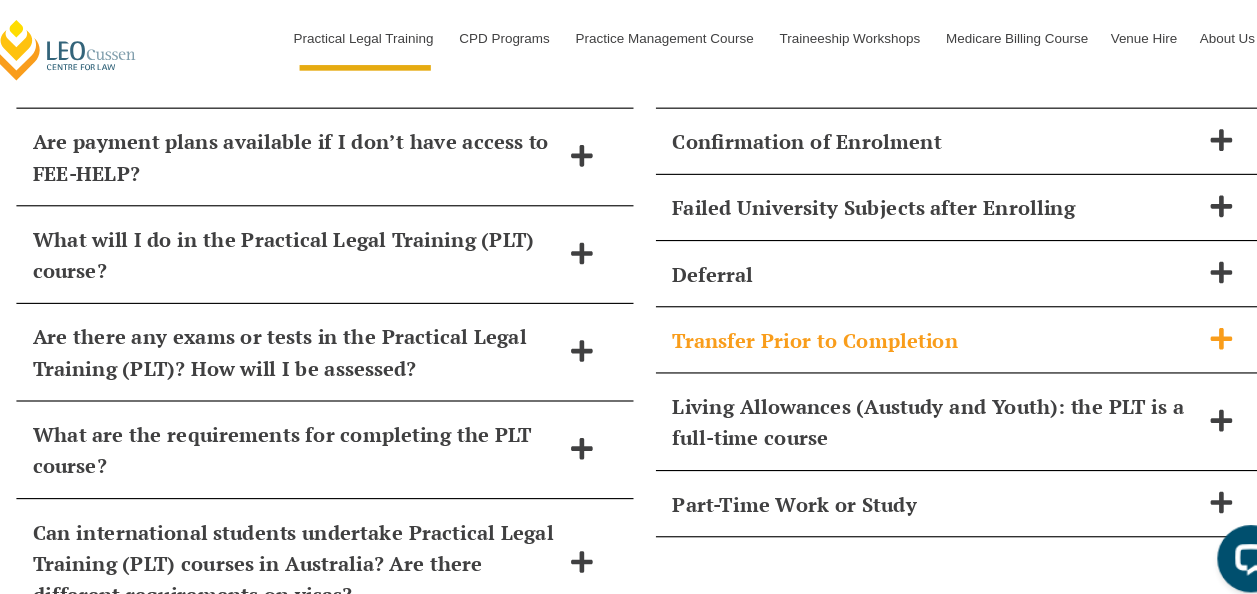 scroll, scrollTop: 9126, scrollLeft: 0, axis: vertical 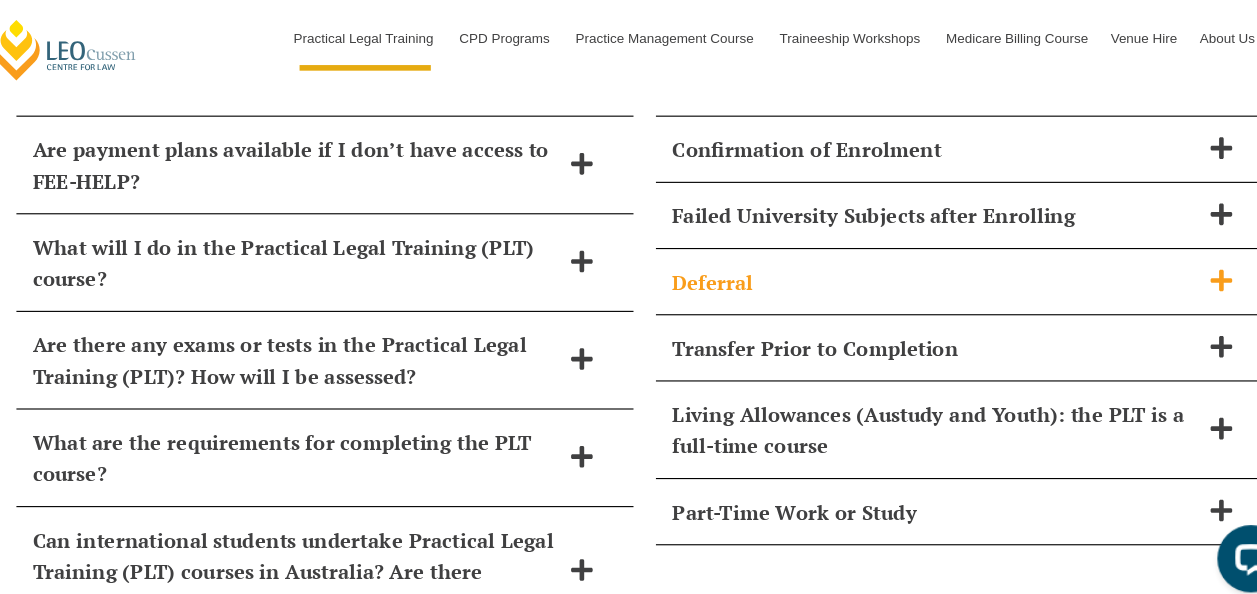 click 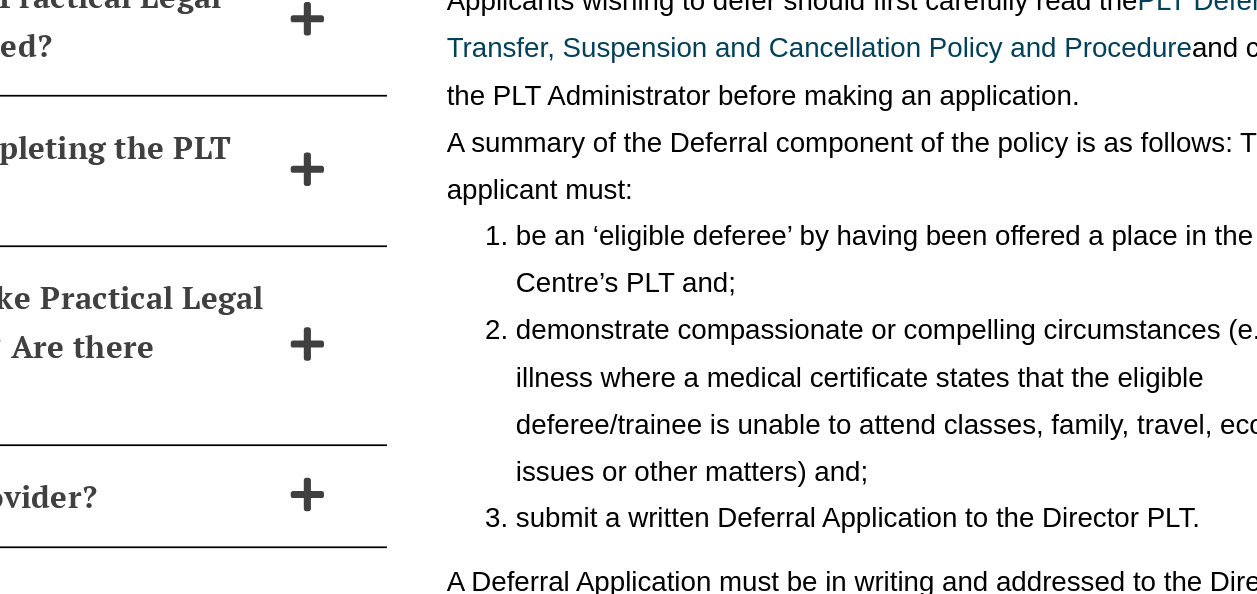 scroll, scrollTop: 9277, scrollLeft: 0, axis: vertical 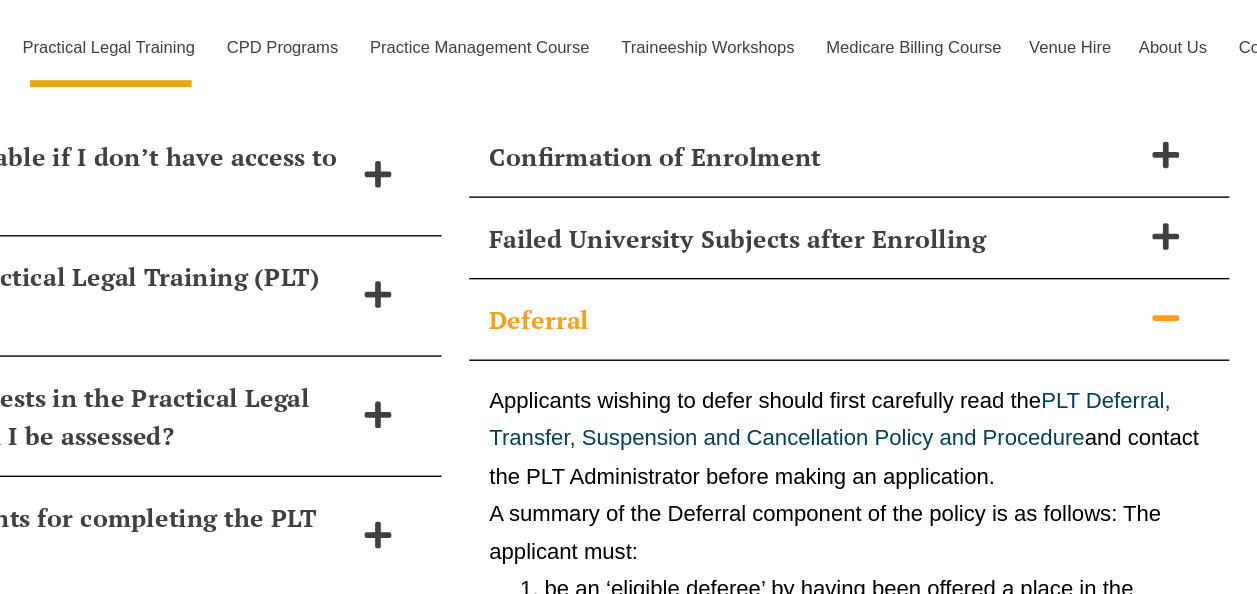 click at bounding box center [1143, 231] 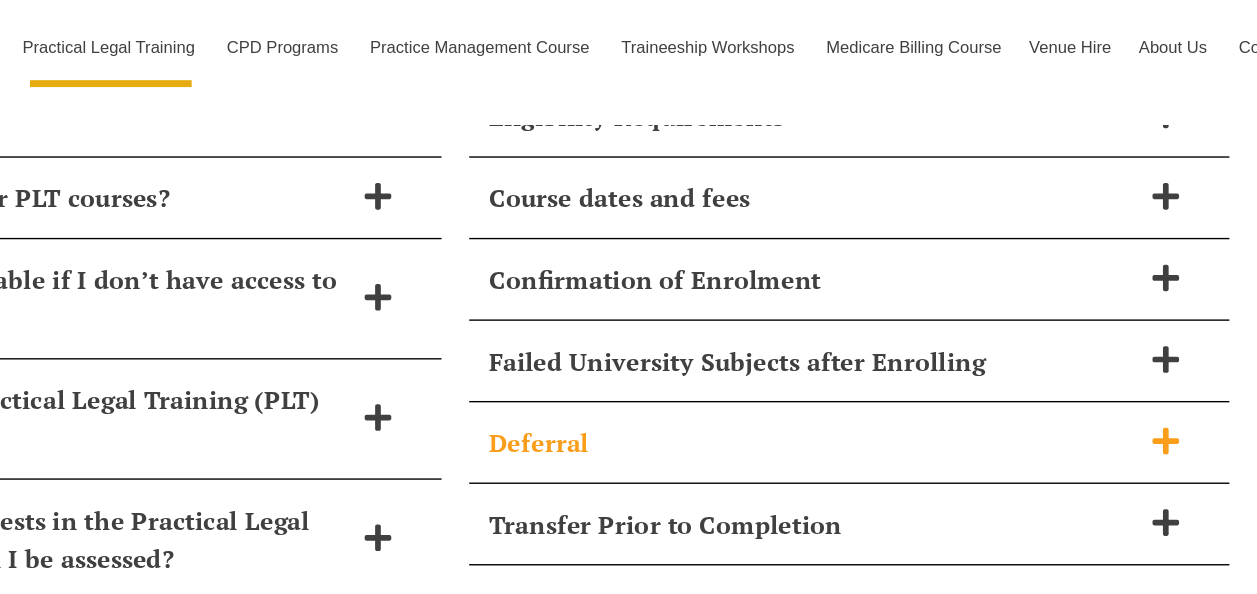 scroll, scrollTop: 9056, scrollLeft: 0, axis: vertical 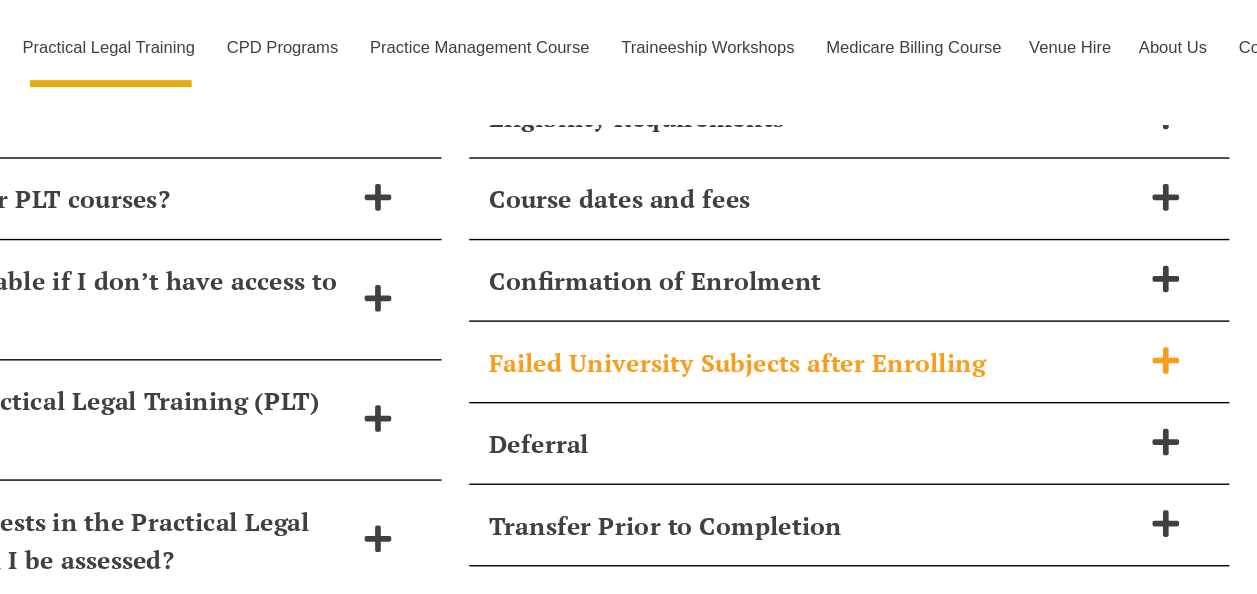 click 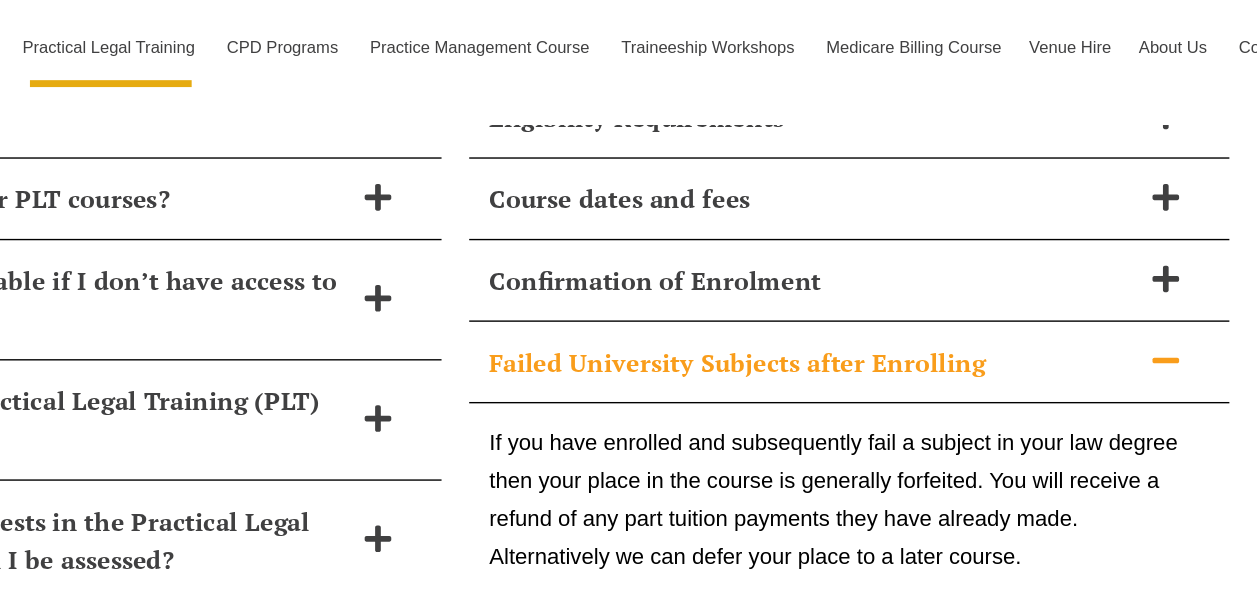 click 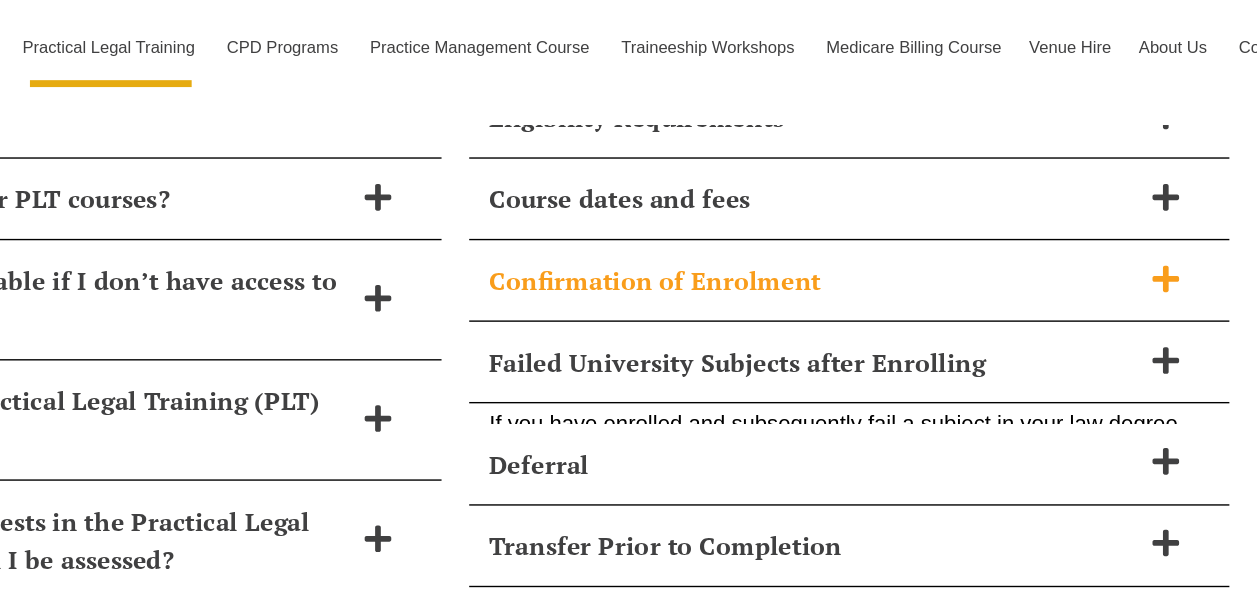 click 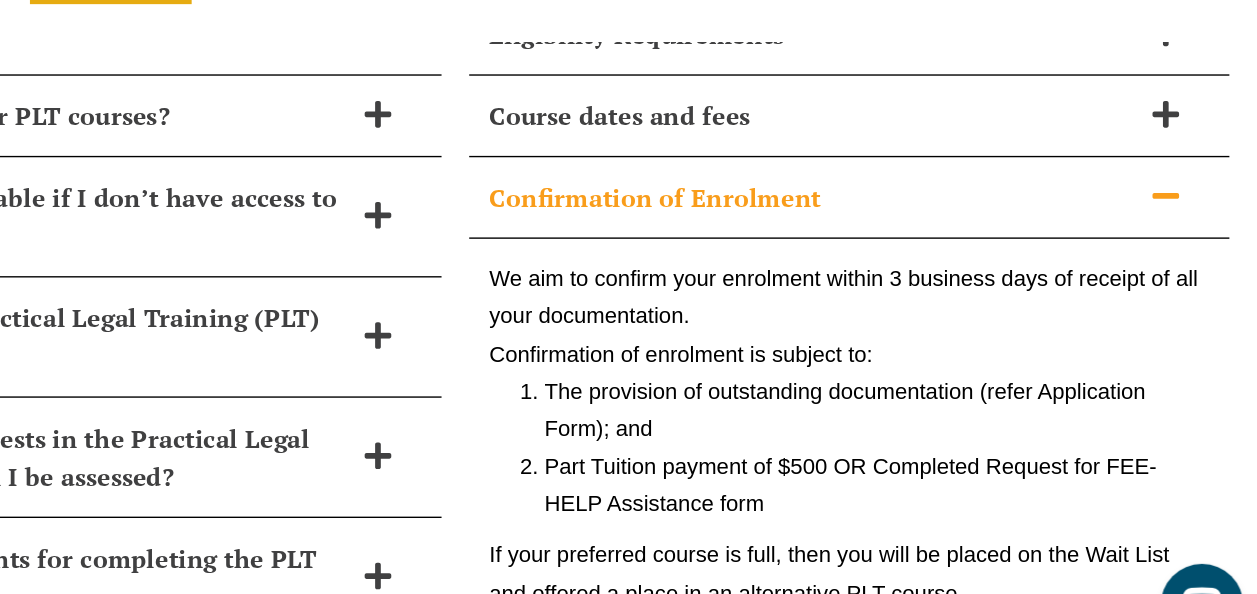 scroll, scrollTop: 9056, scrollLeft: 0, axis: vertical 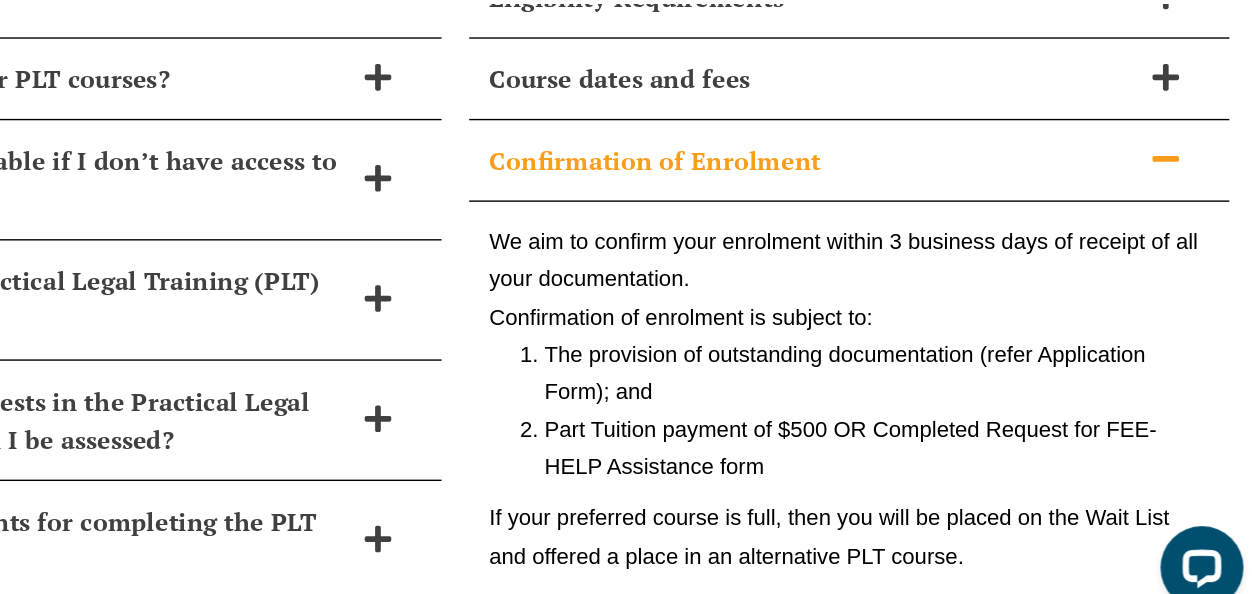 click on "Confirmation of Enrolment" at bounding box center [914, 203] 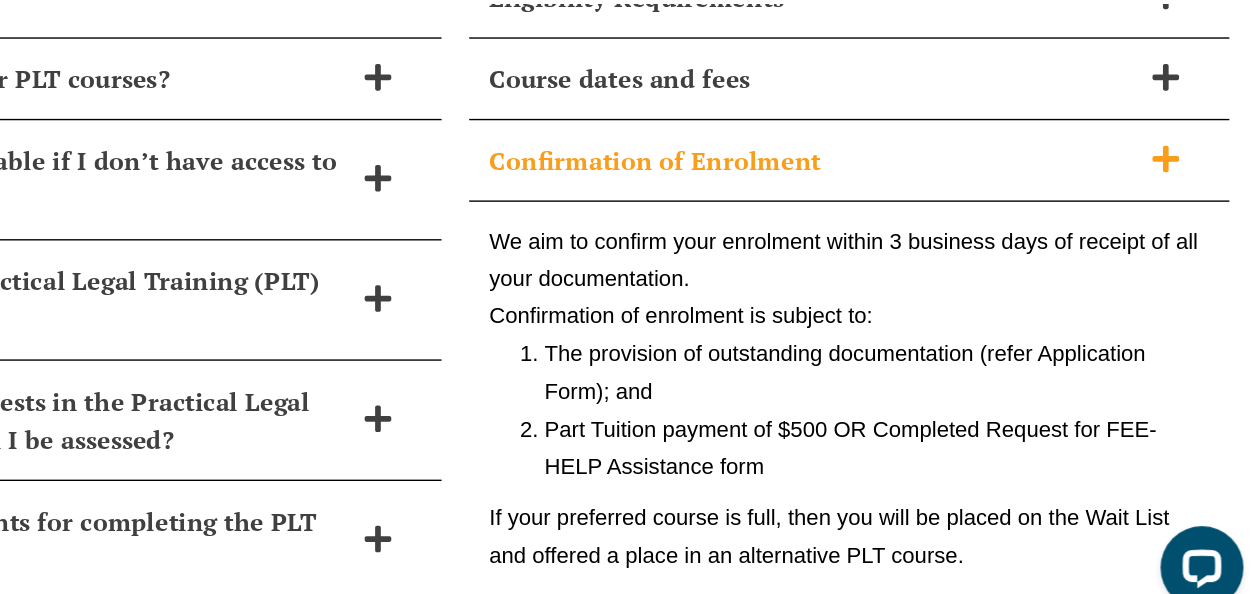 click on "Confirmation of Enrolment" at bounding box center [888, 203] 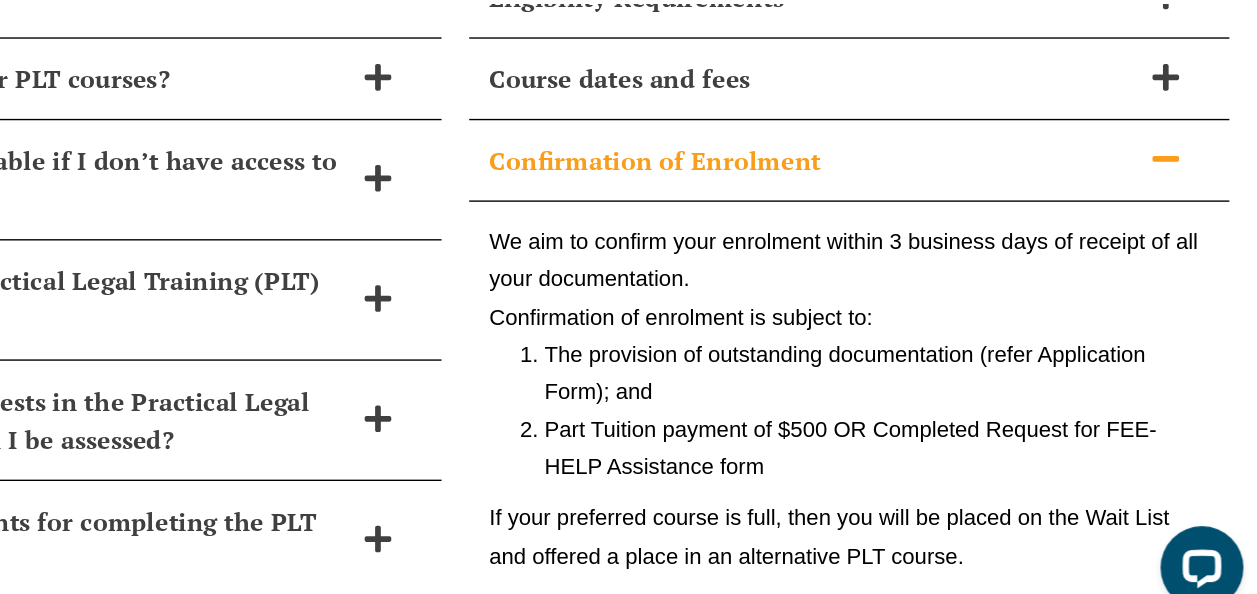 click at bounding box center (1143, 203) 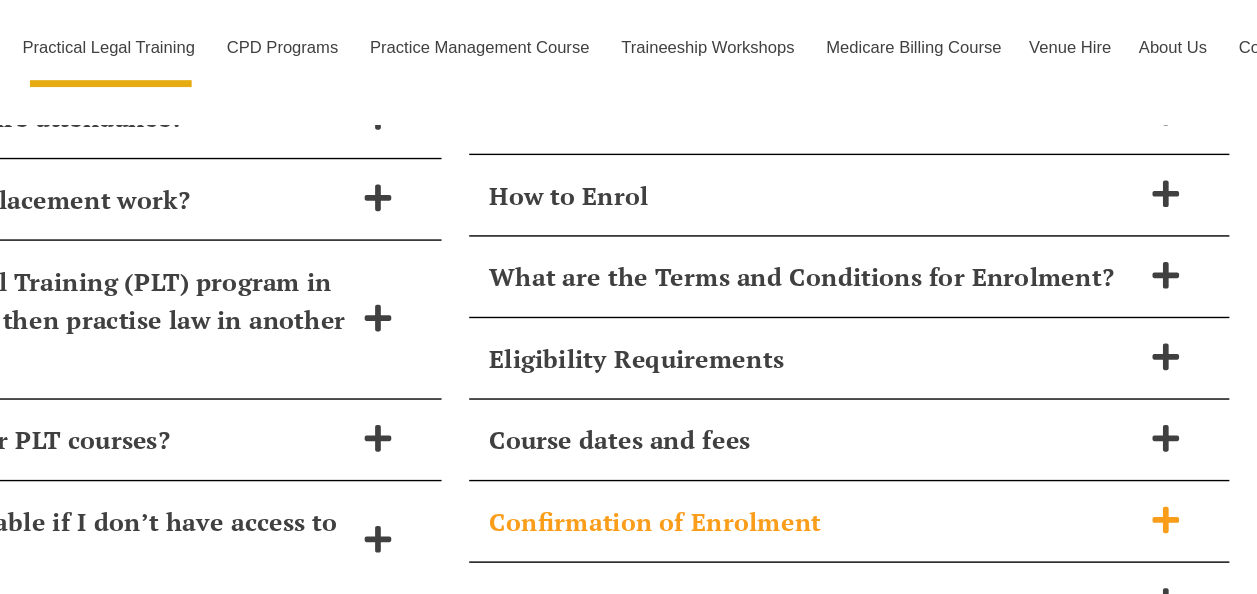 scroll, scrollTop: 8878, scrollLeft: 0, axis: vertical 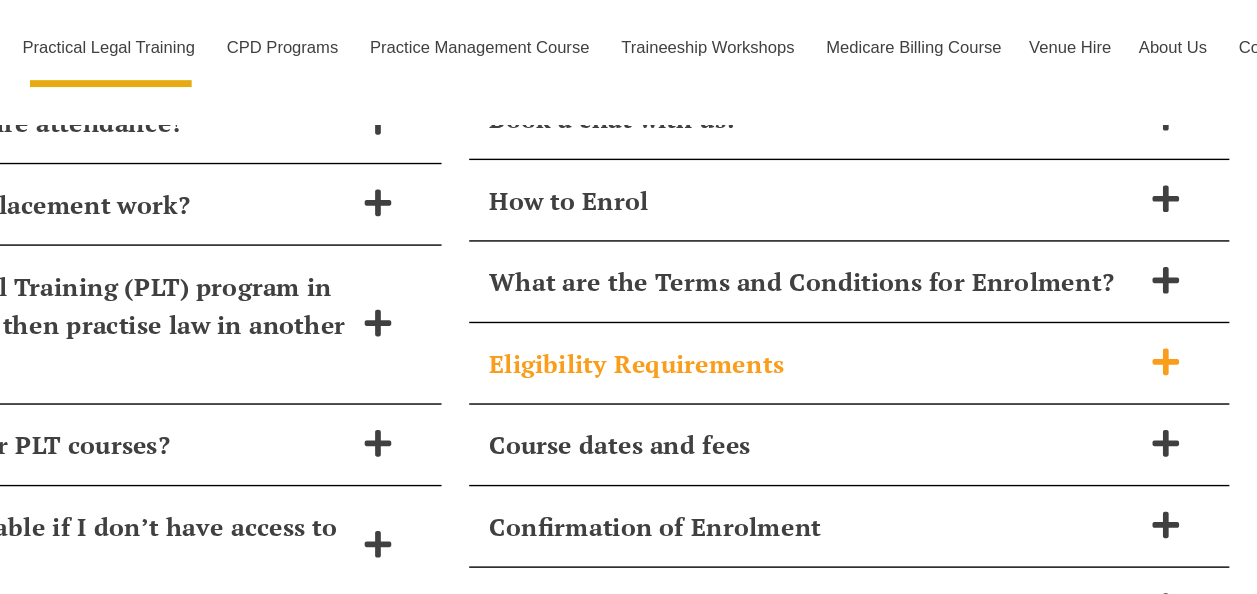 click at bounding box center [1143, 263] 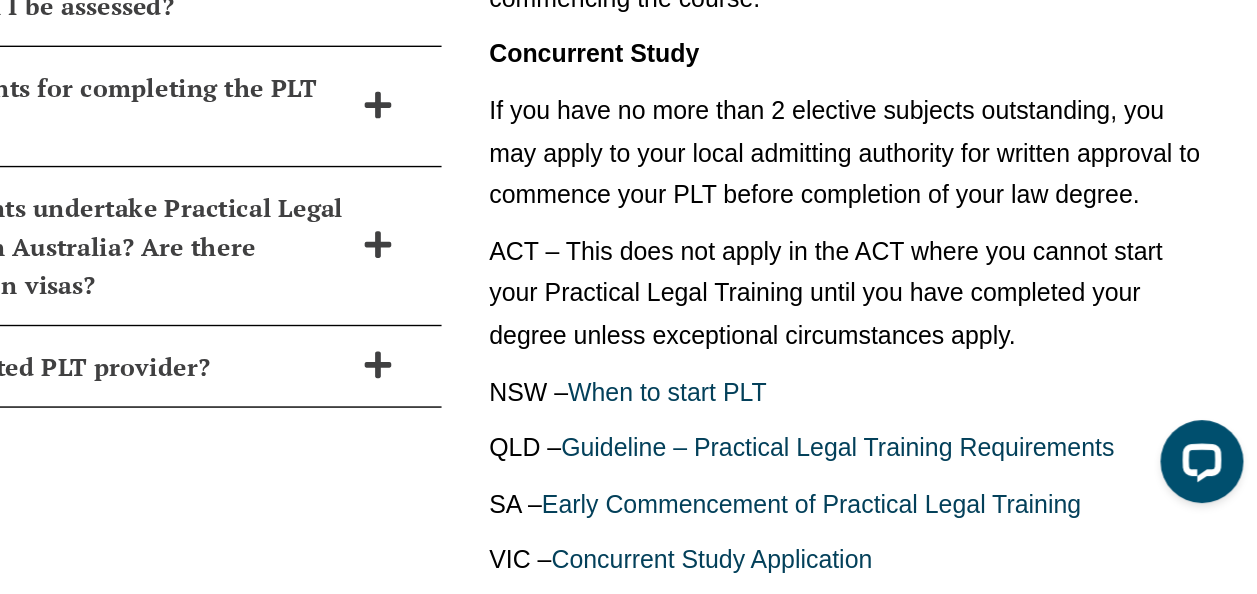scroll, scrollTop: 9294, scrollLeft: 0, axis: vertical 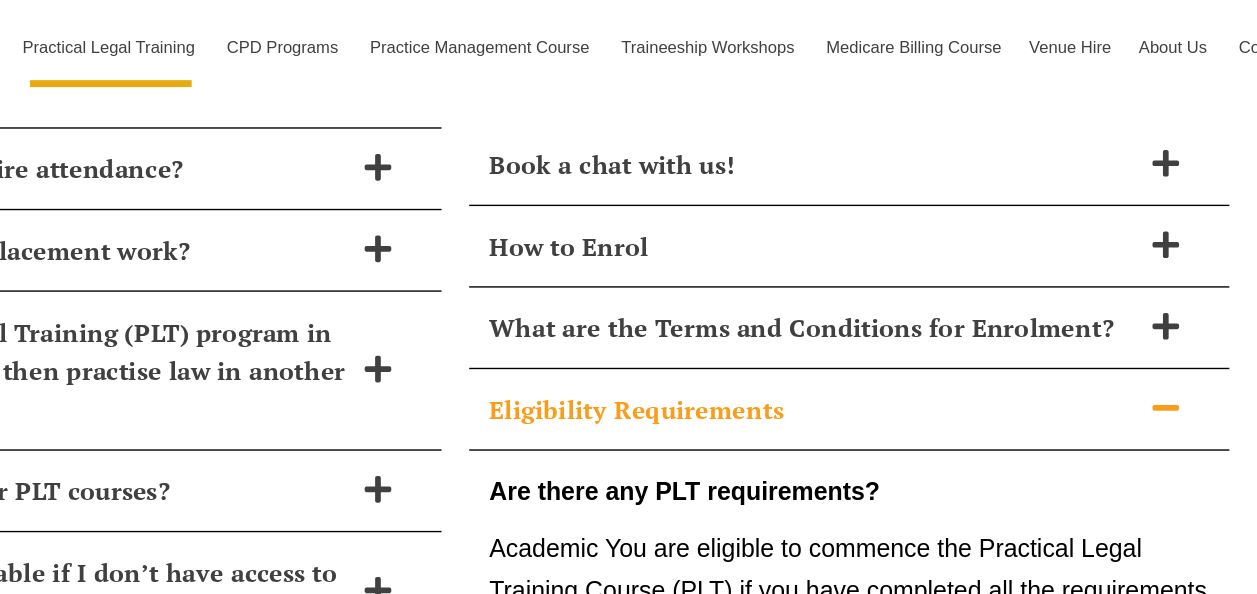 click 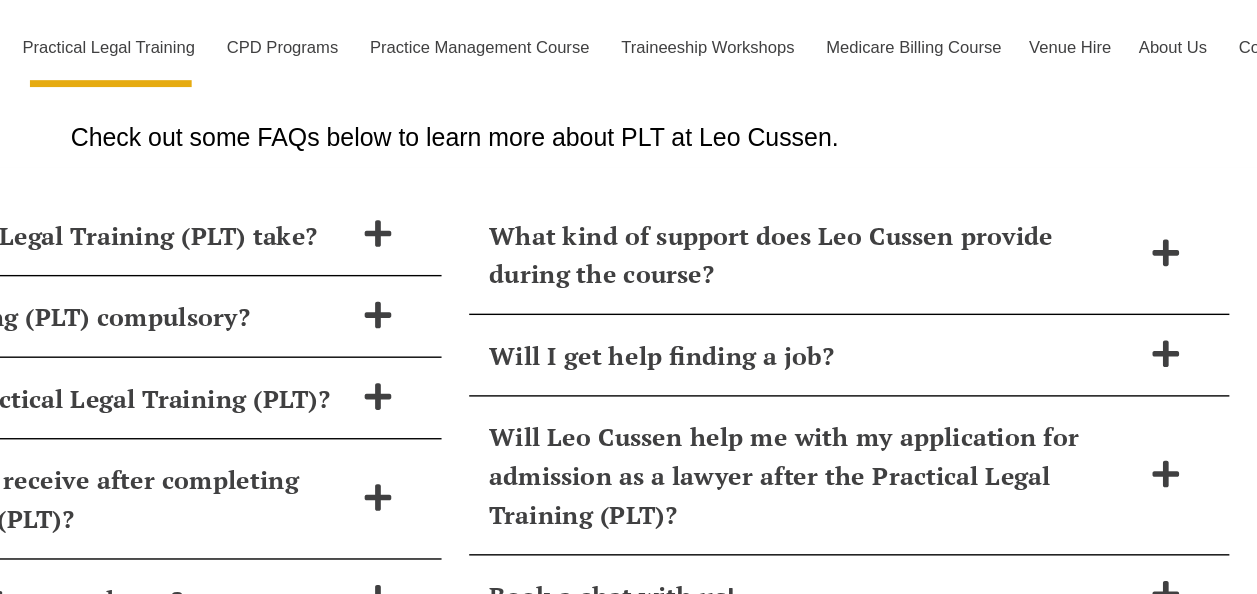 scroll, scrollTop: 8530, scrollLeft: 0, axis: vertical 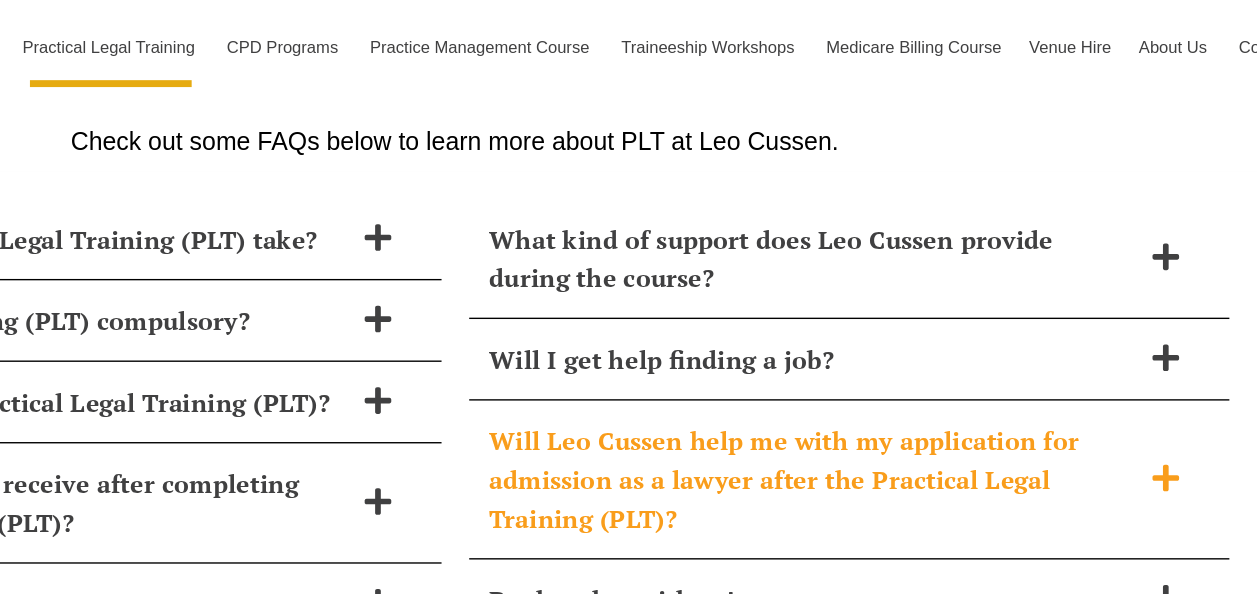 click 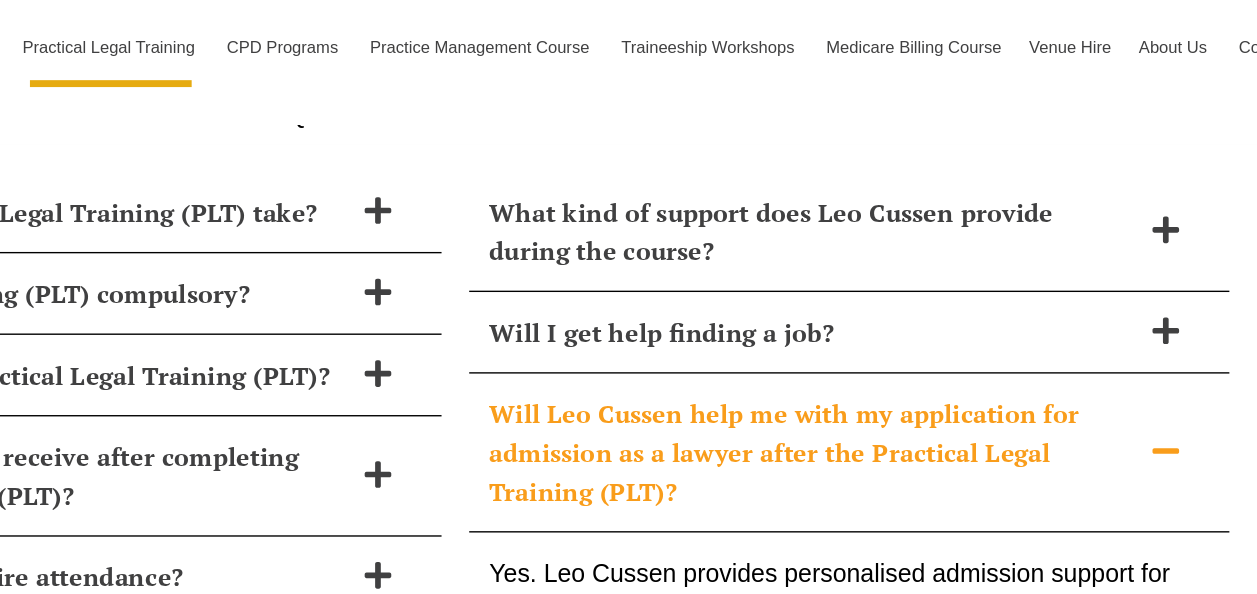 scroll, scrollTop: 8544, scrollLeft: 0, axis: vertical 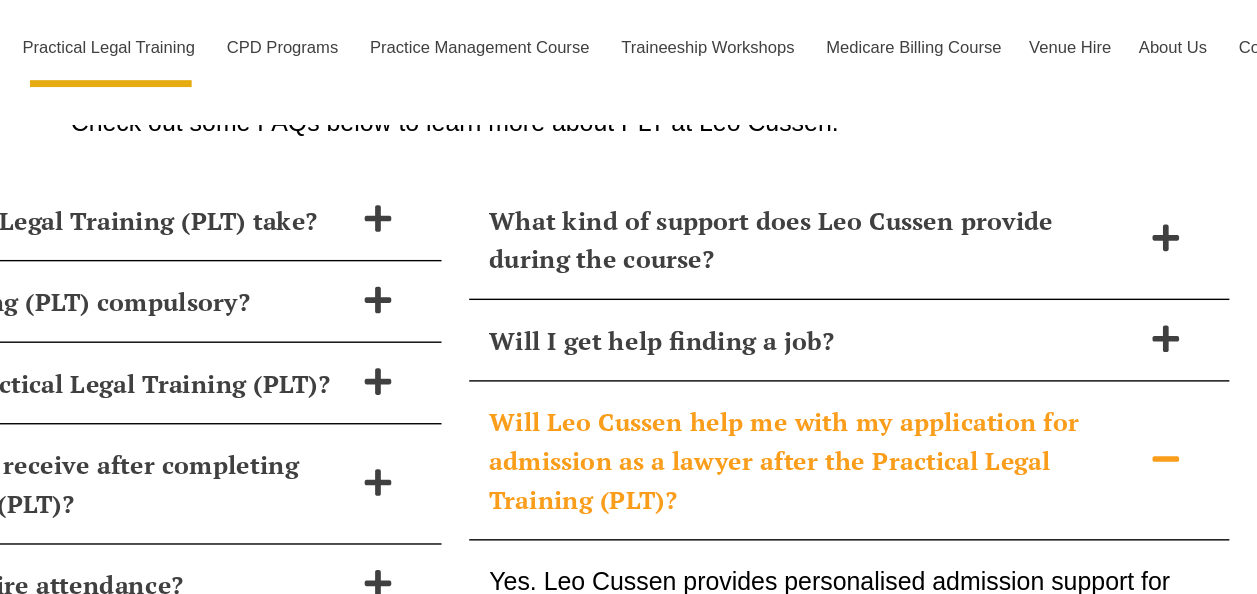 click 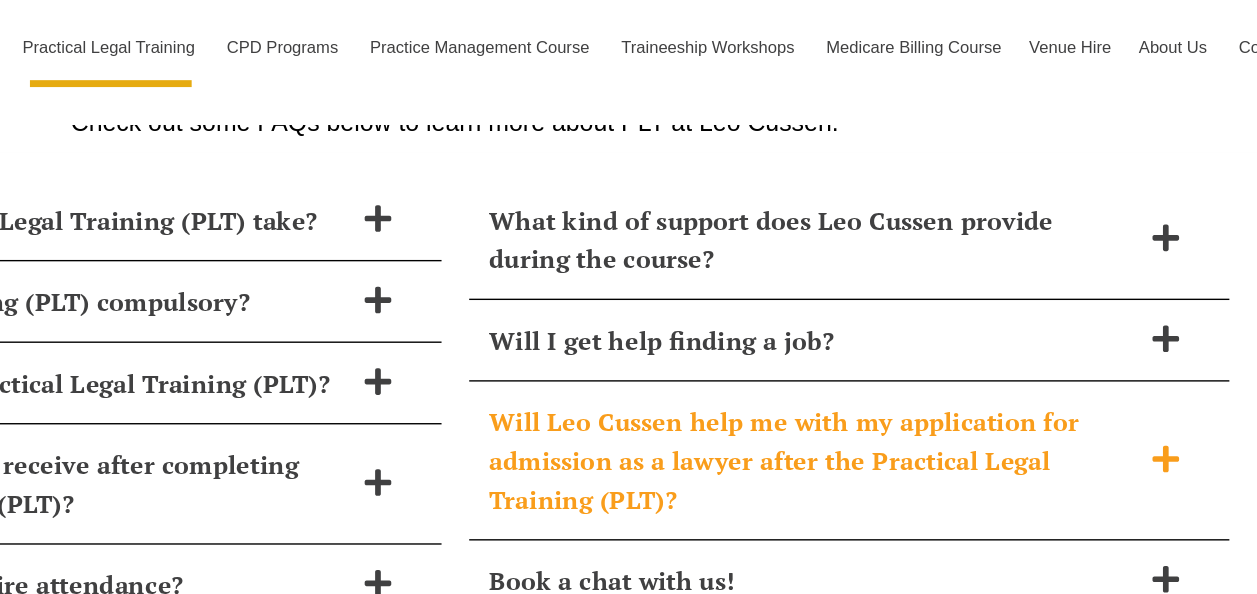 click 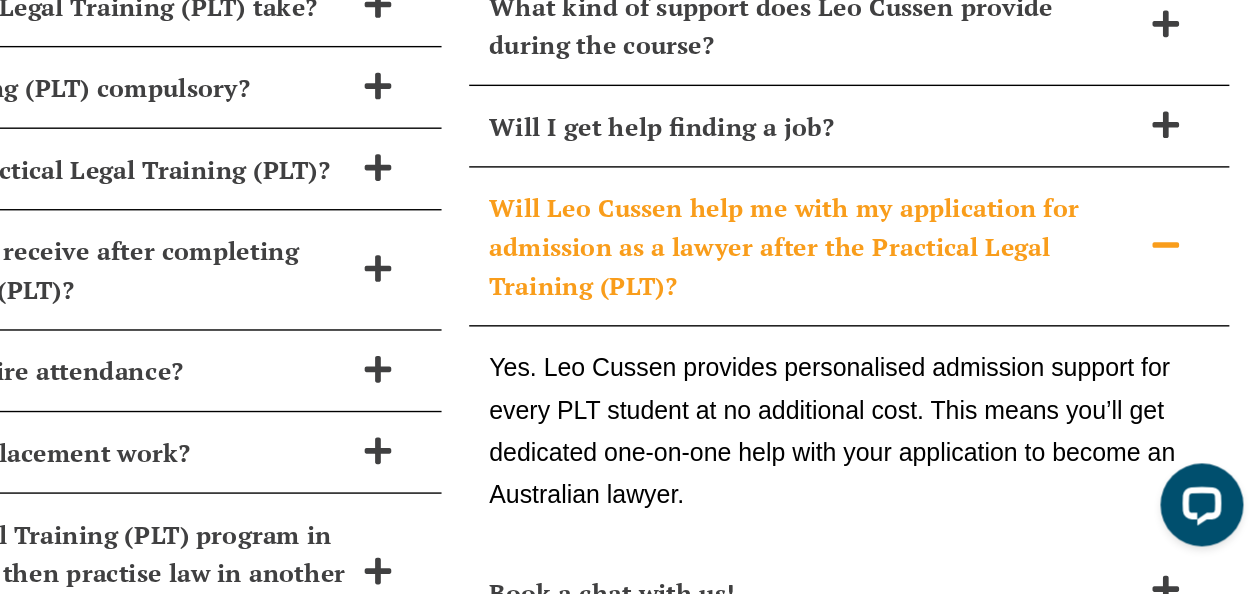 scroll, scrollTop: 8565, scrollLeft: 0, axis: vertical 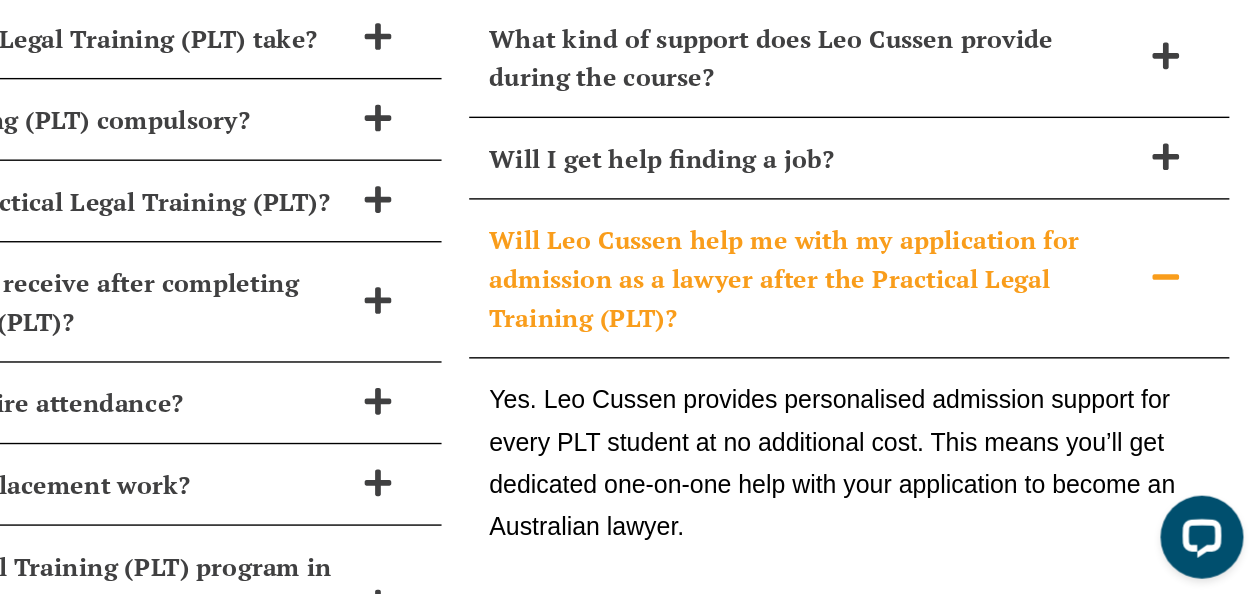 click 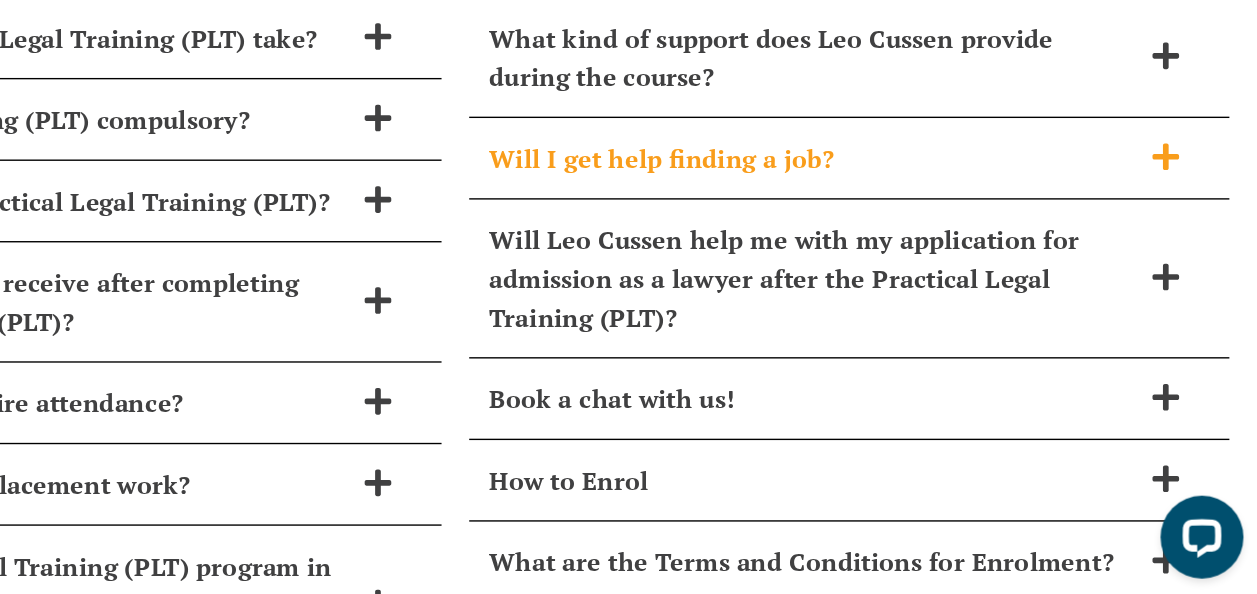 click 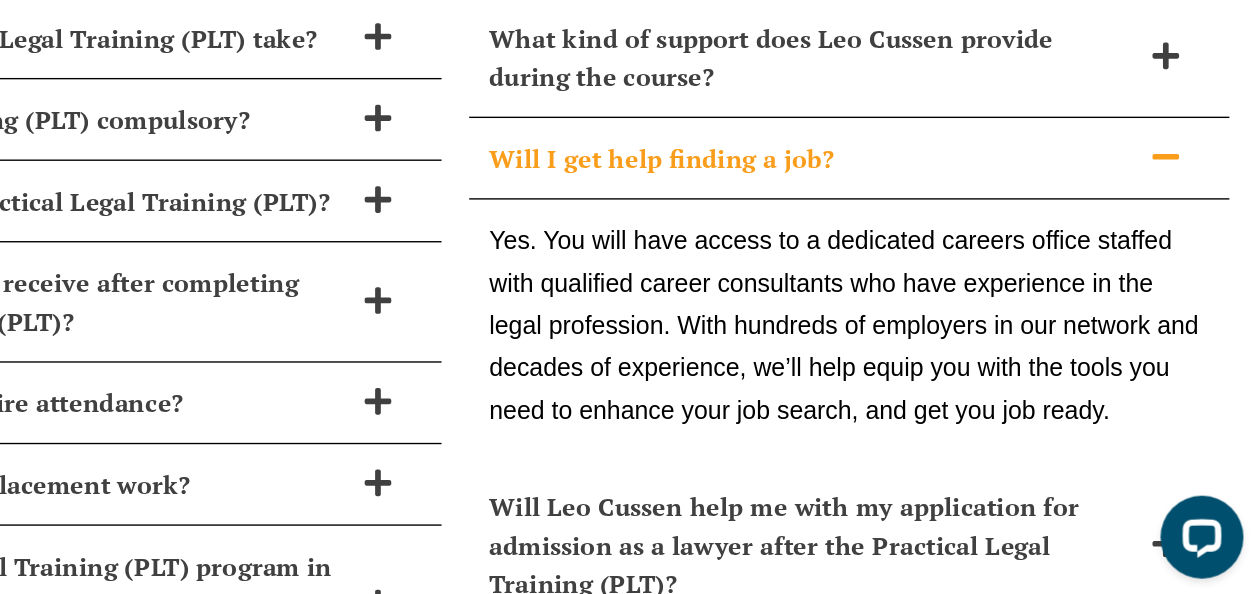 click 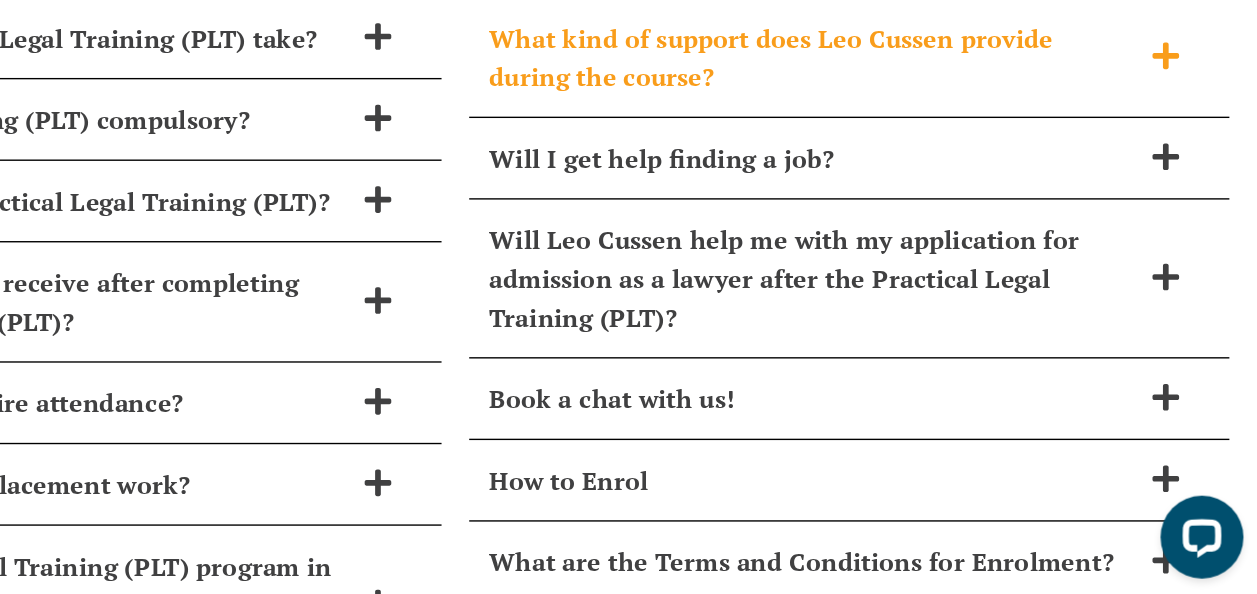 click 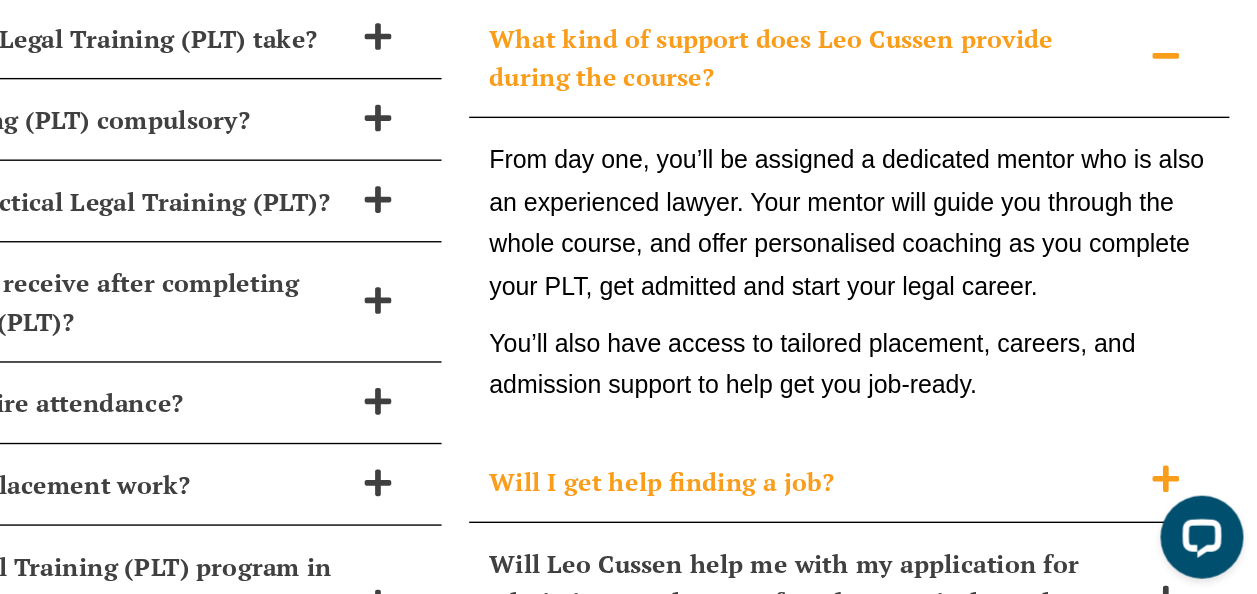 click 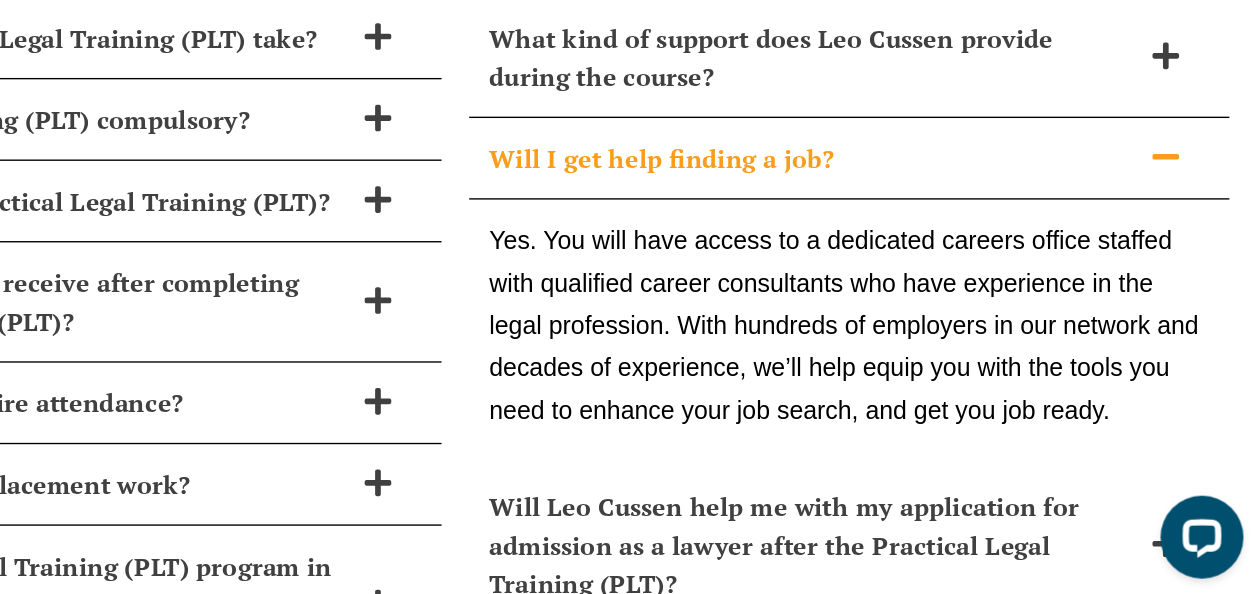 click on "Will I get help finding a job?" at bounding box center (888, 224) 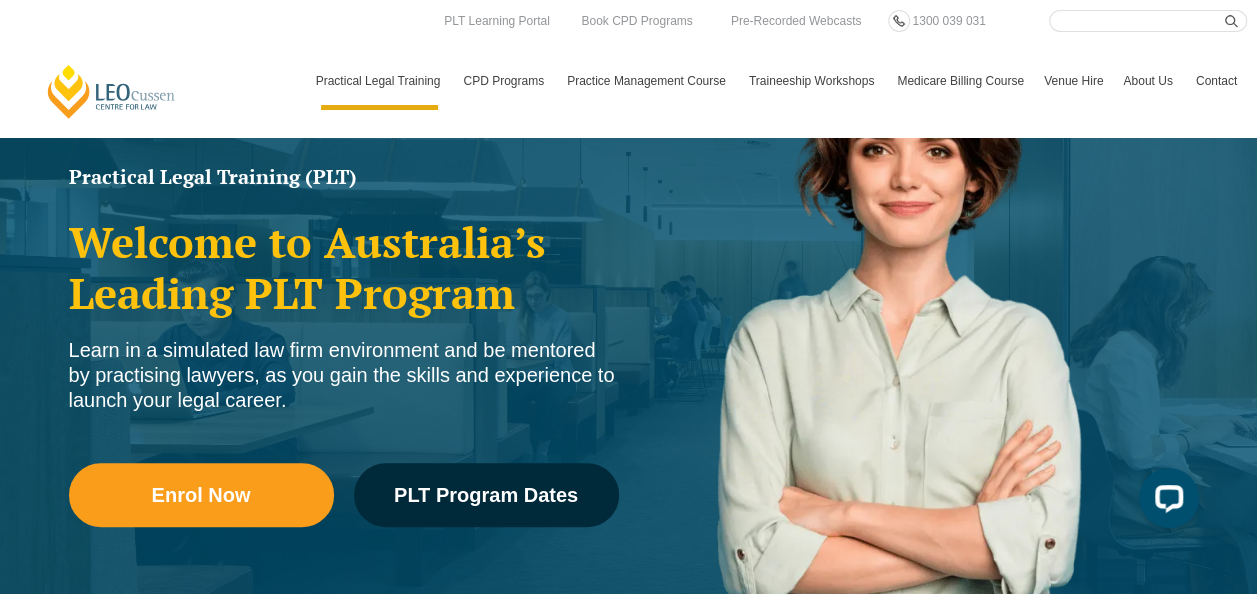 scroll, scrollTop: 0, scrollLeft: 0, axis: both 